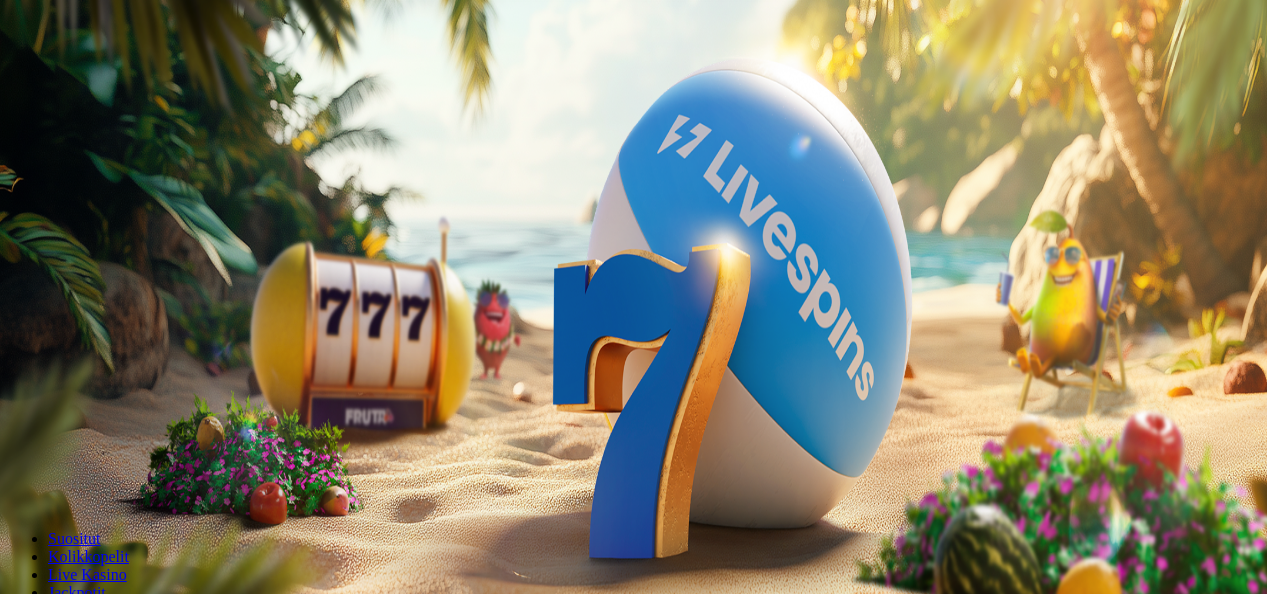 scroll, scrollTop: 0, scrollLeft: 0, axis: both 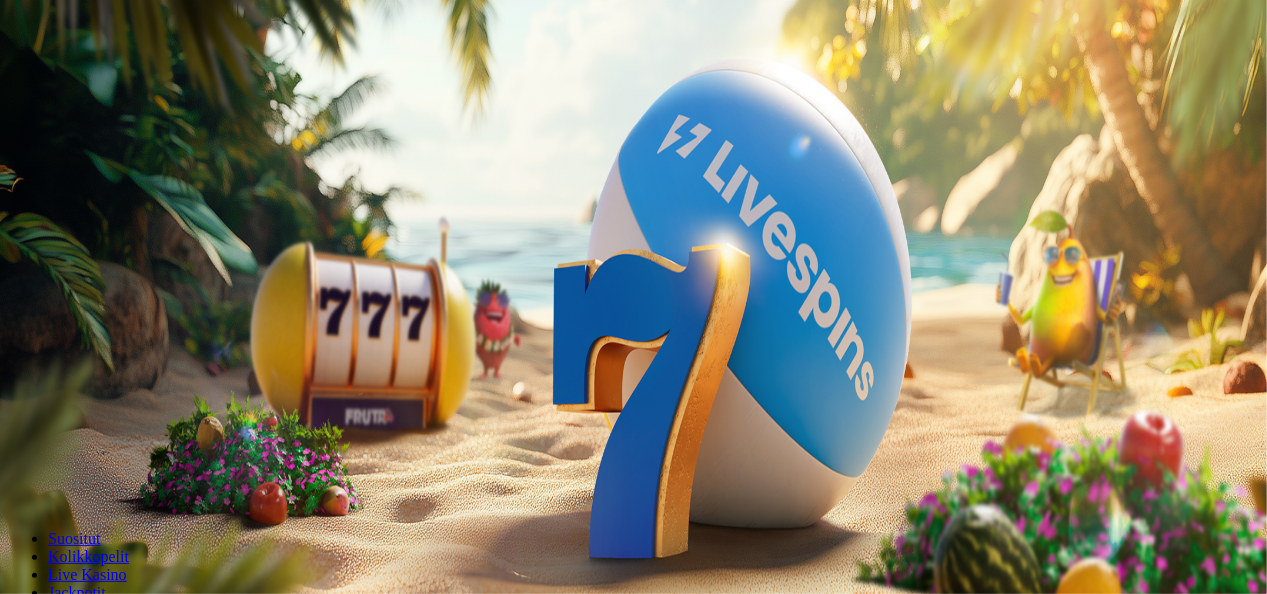 click on "***" at bounding box center (79, 429) 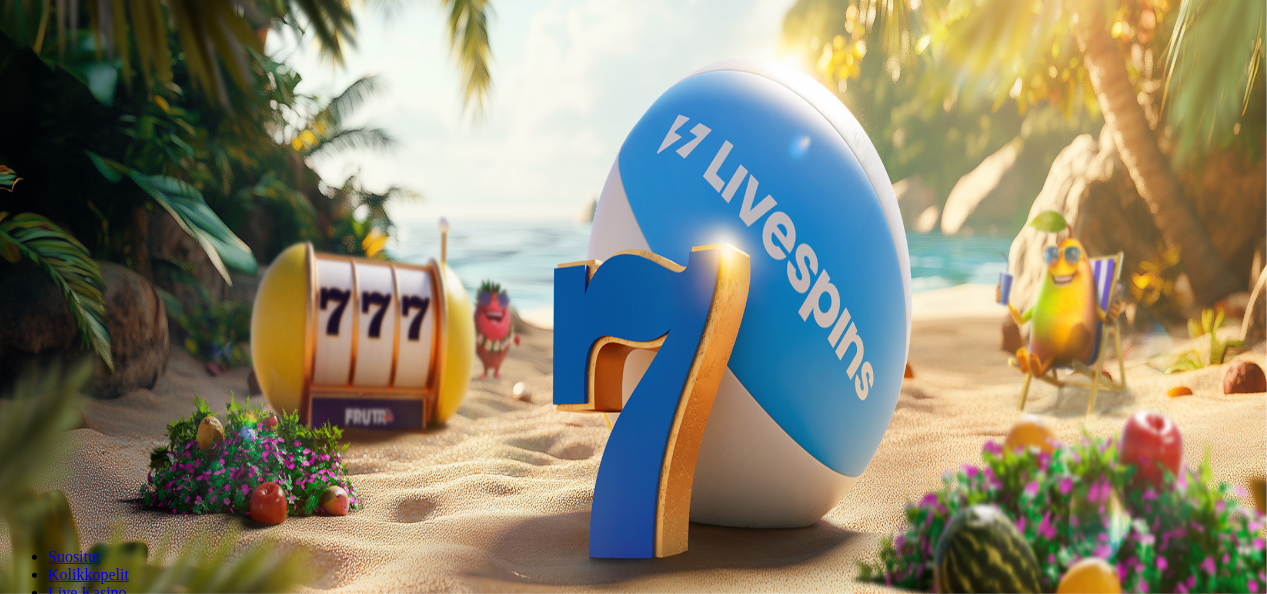 type on "*" 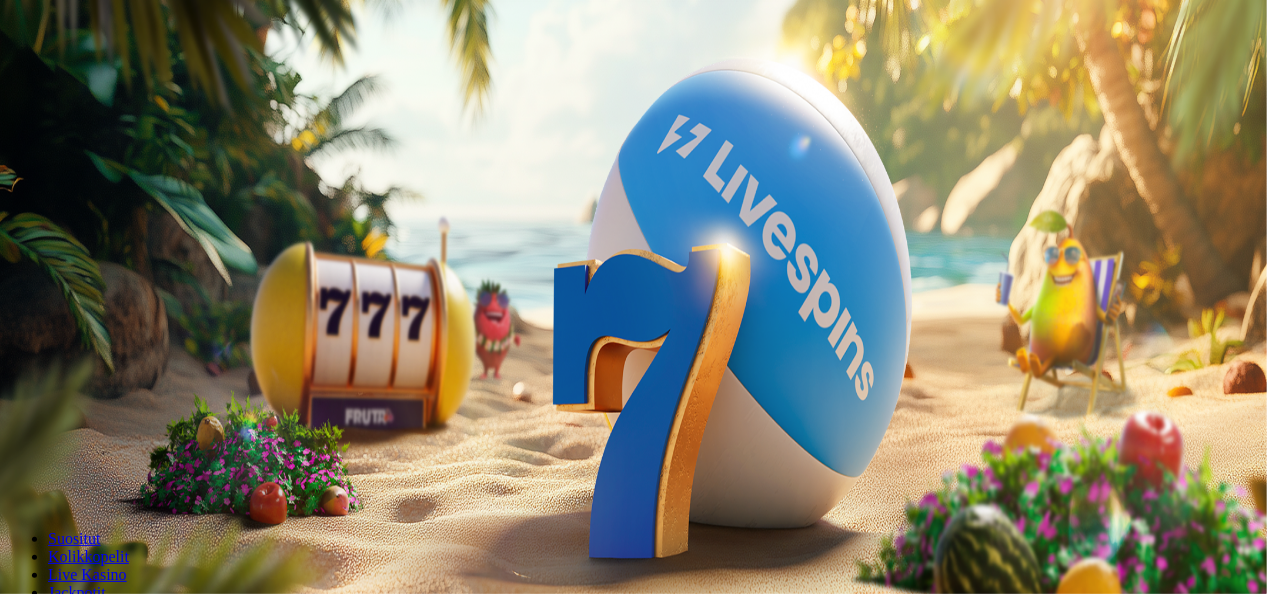 type on "**" 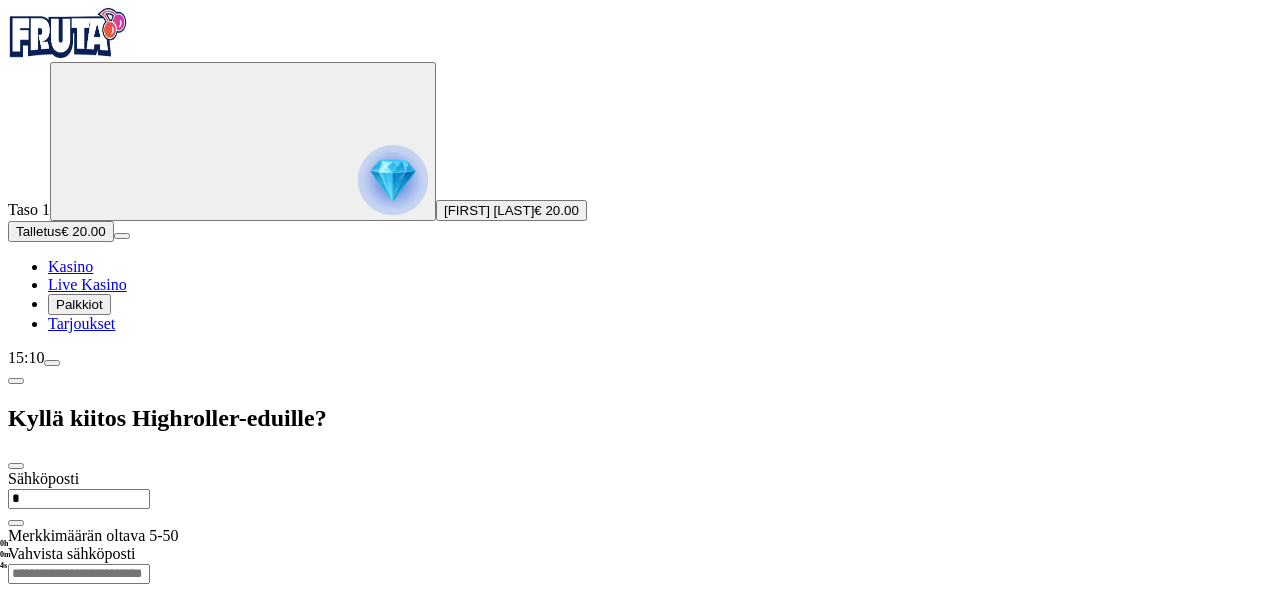 type on "**********" 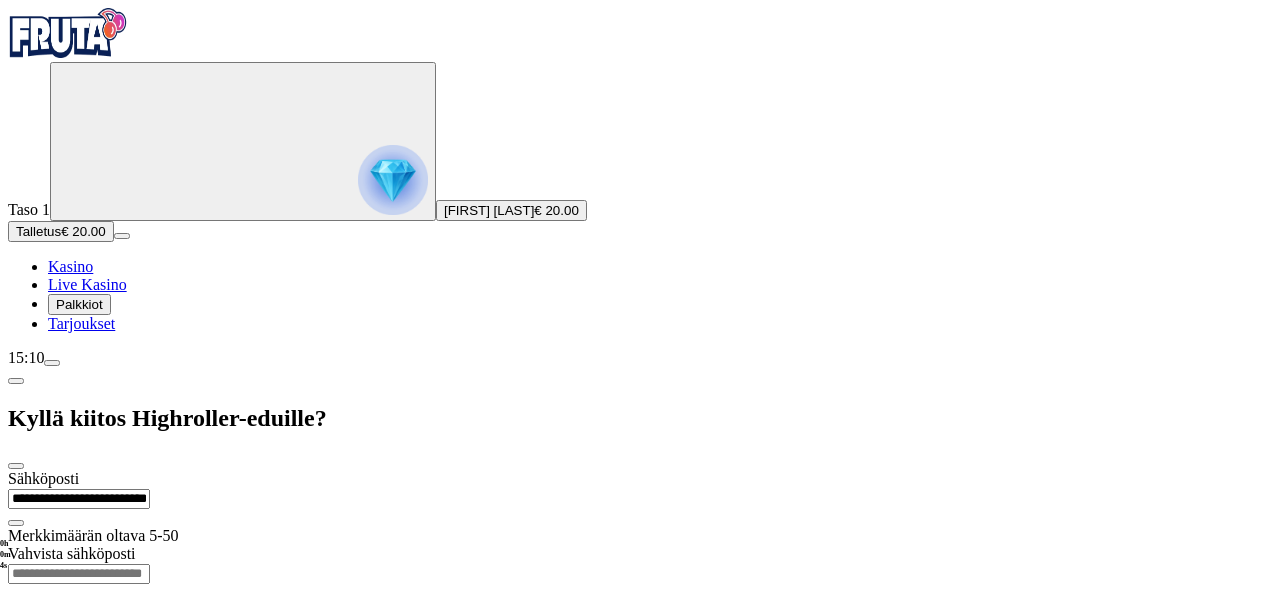 type on "**********" 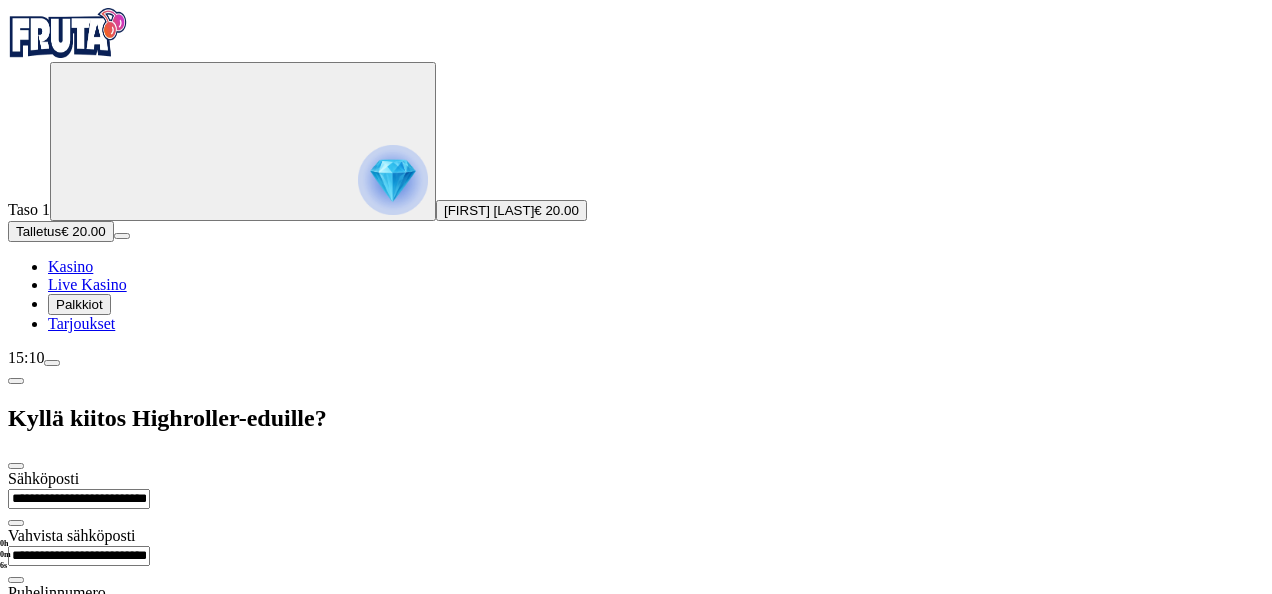 click at bounding box center (79, 634) 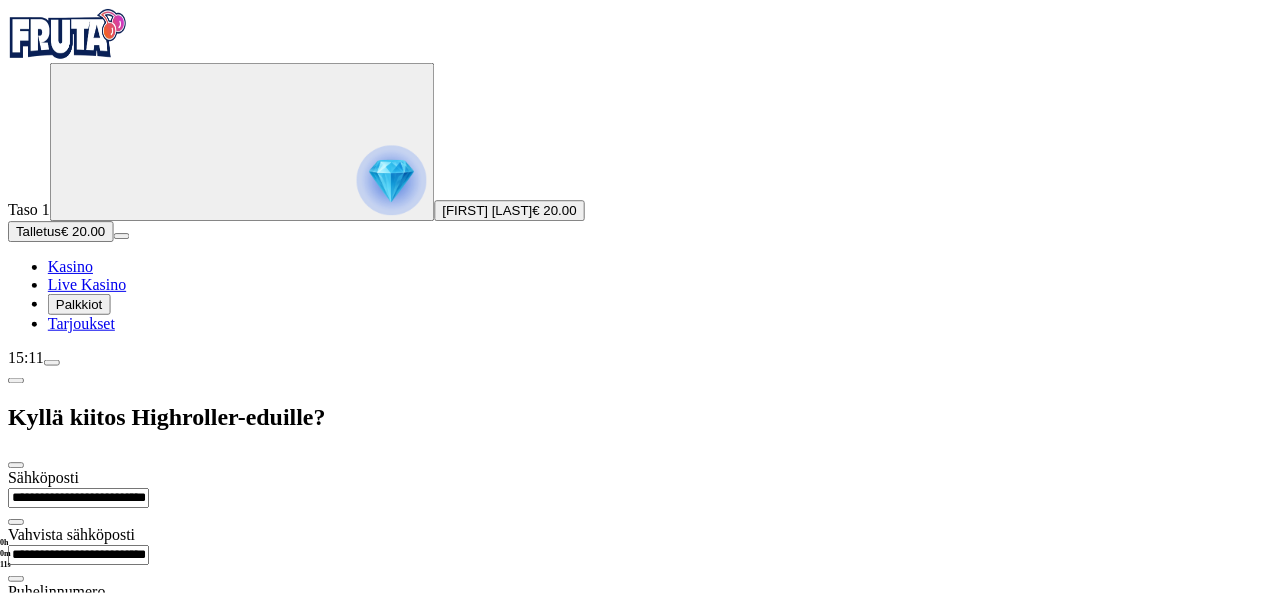 scroll, scrollTop: 42, scrollLeft: 0, axis: vertical 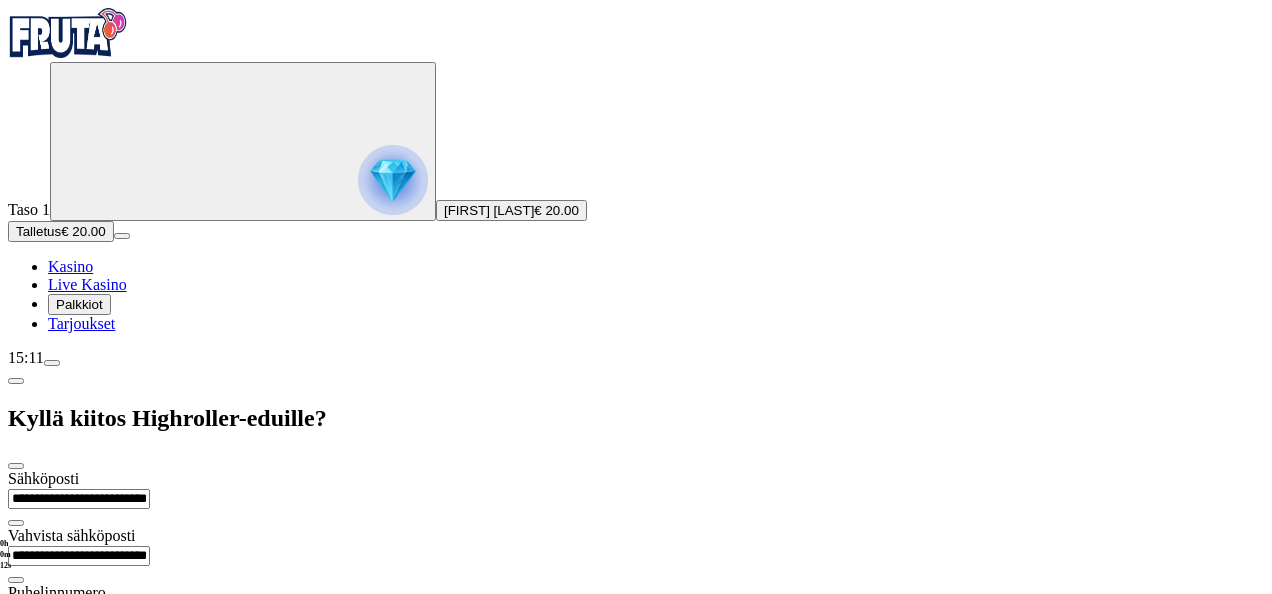 type on "**********" 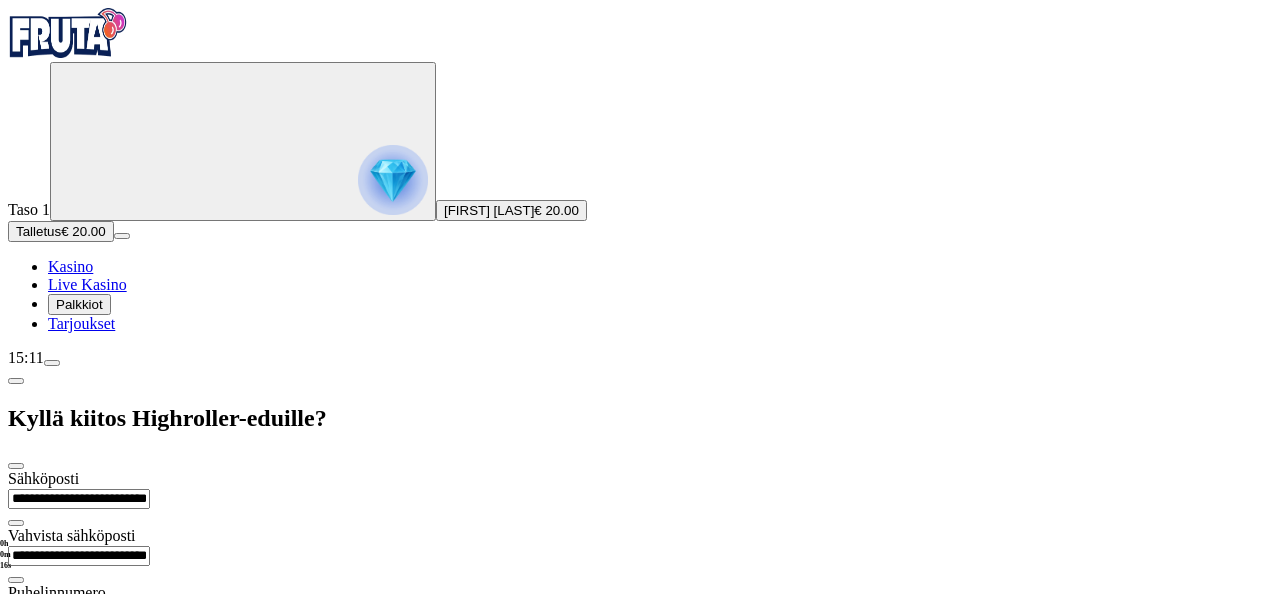 click on "Jatka" at bounding box center (32, 807) 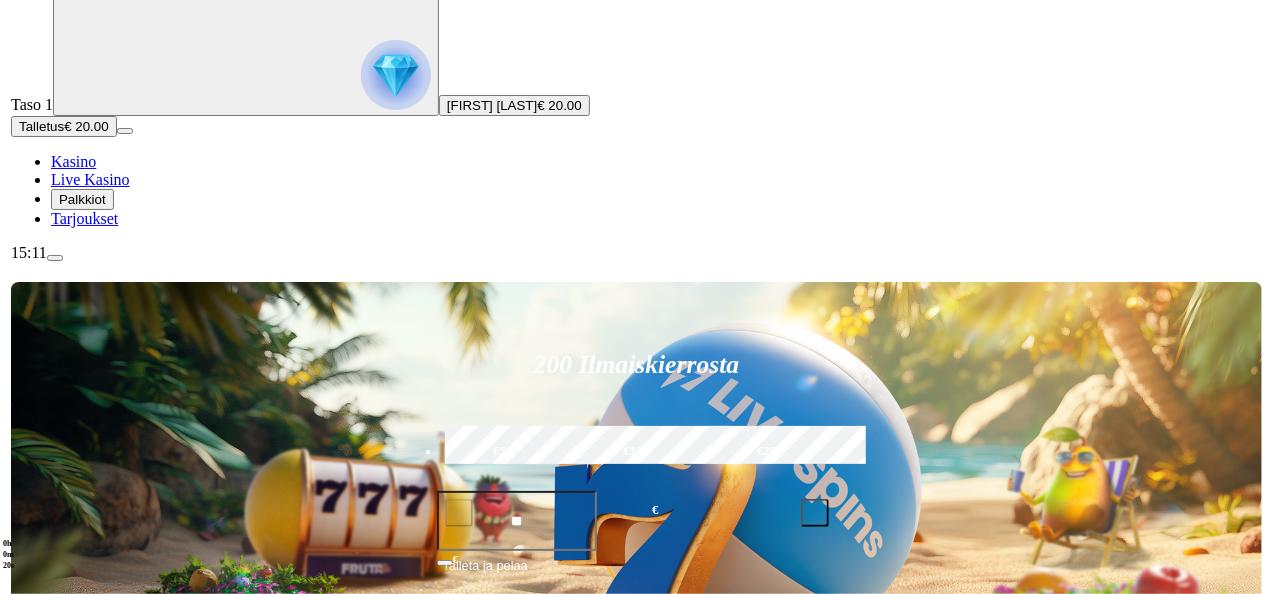 scroll, scrollTop: 113, scrollLeft: 0, axis: vertical 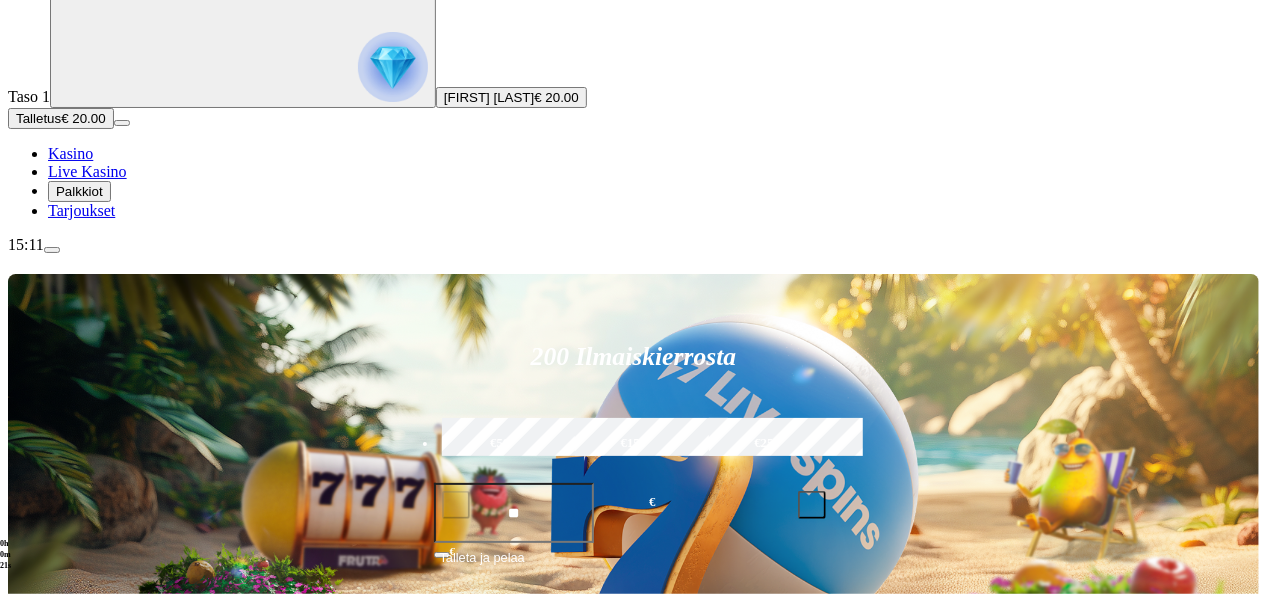 click at bounding box center (52, 250) 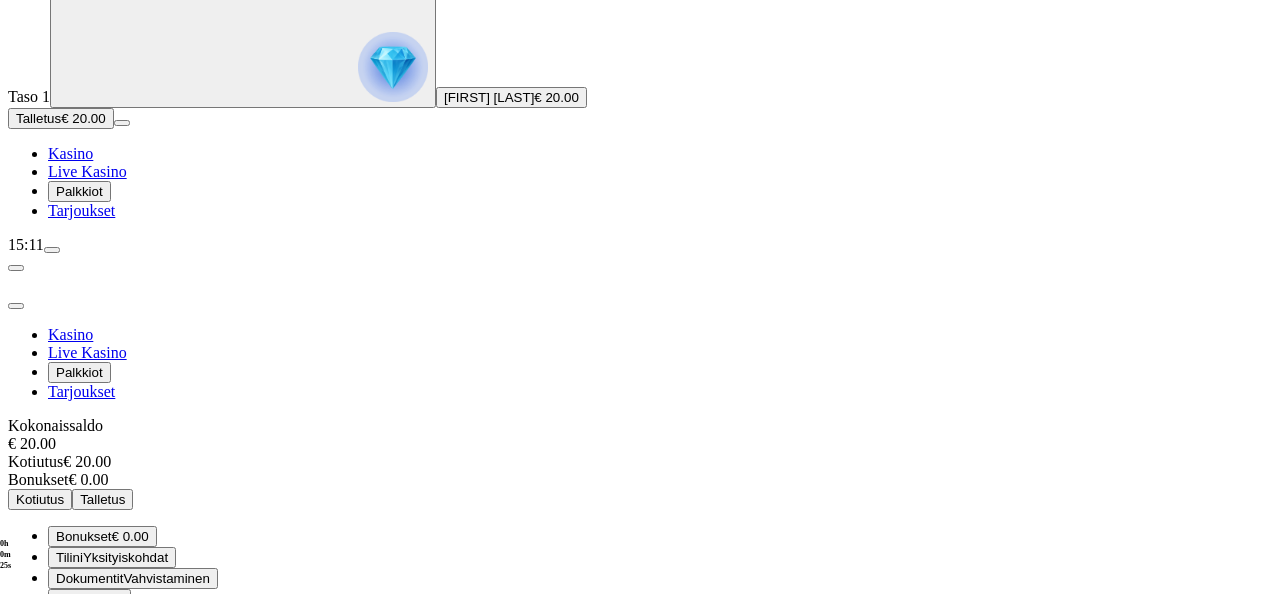 scroll, scrollTop: 114, scrollLeft: 0, axis: vertical 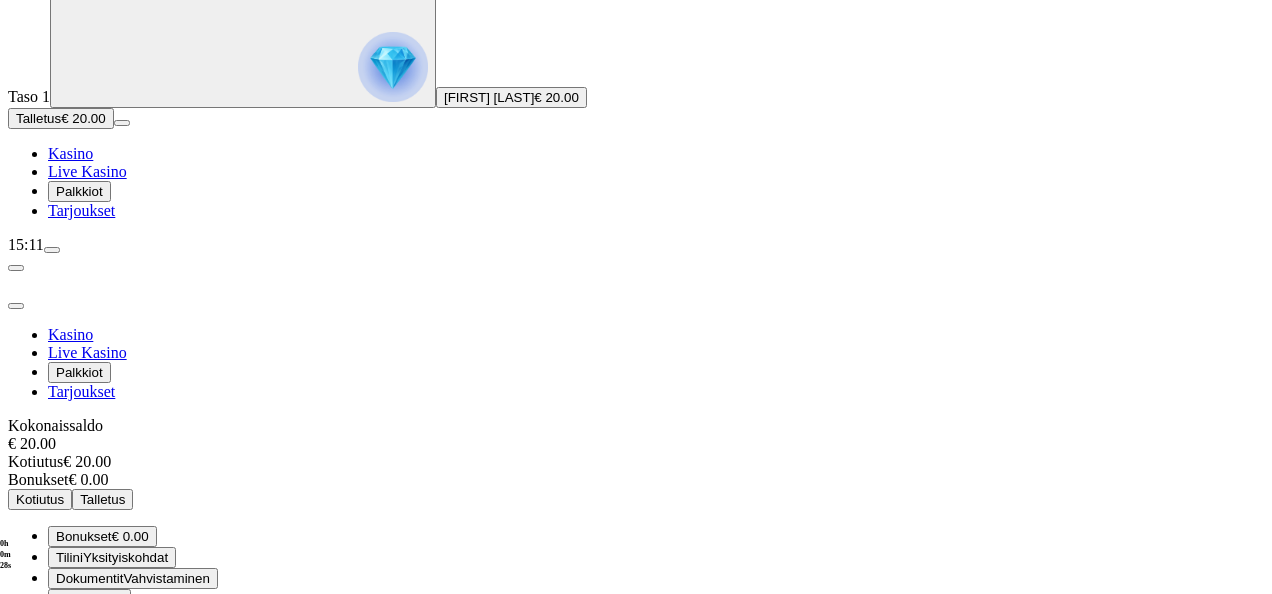 click on "Palkkiot" at bounding box center [79, 191] 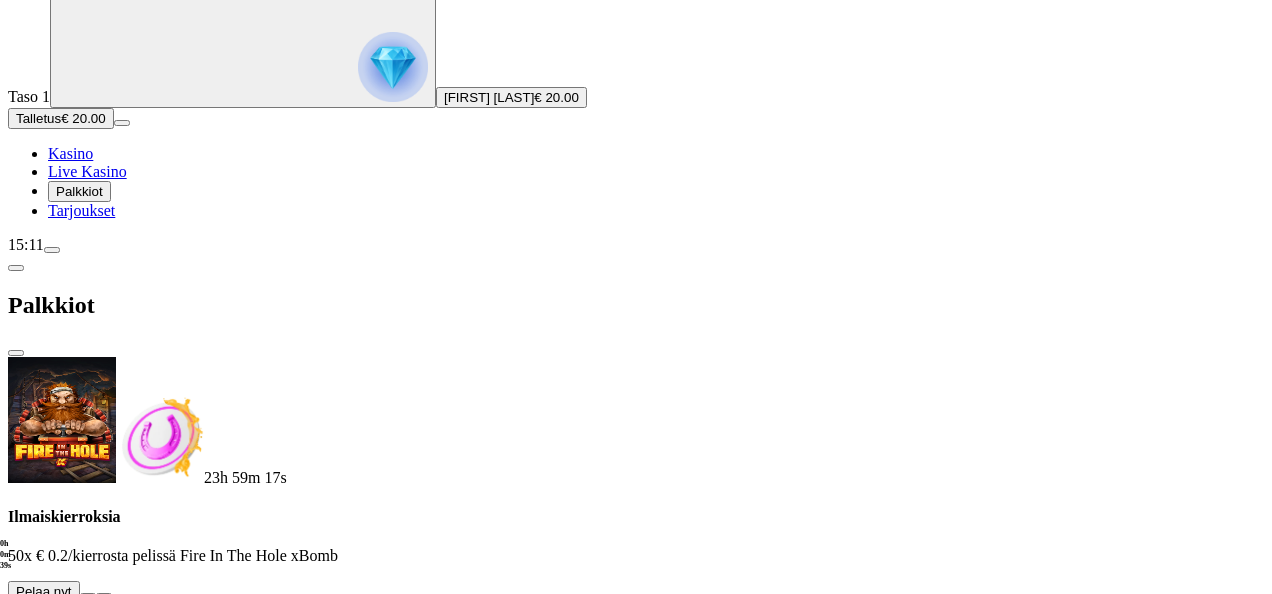 scroll, scrollTop: 0, scrollLeft: 0, axis: both 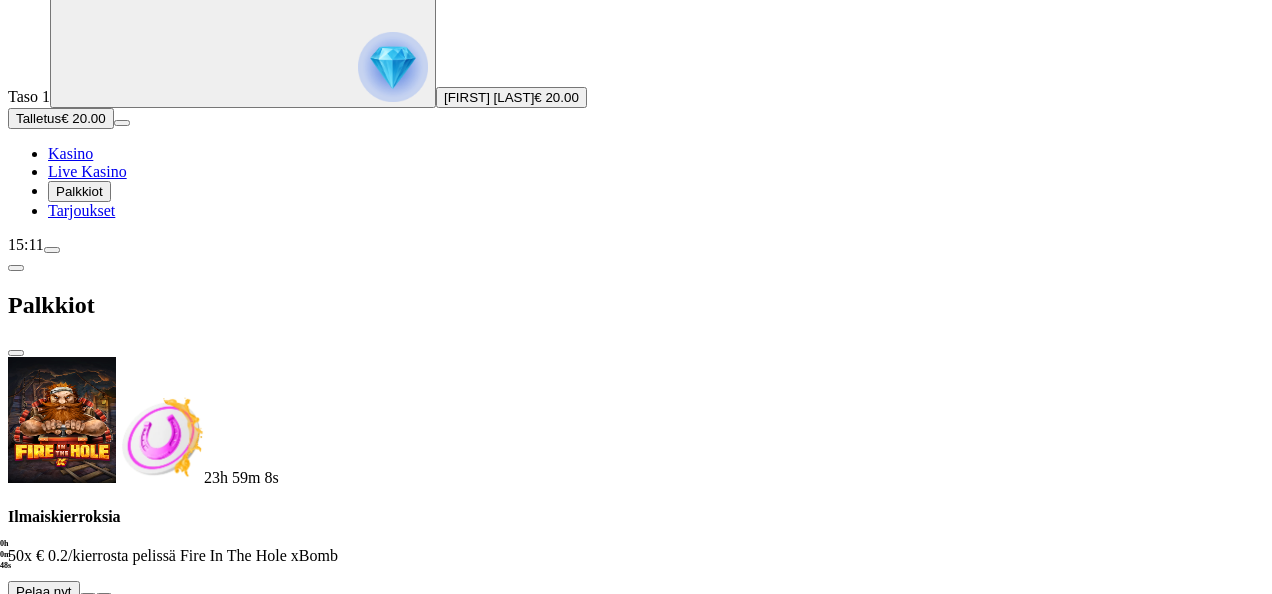 click at bounding box center [88, 596] 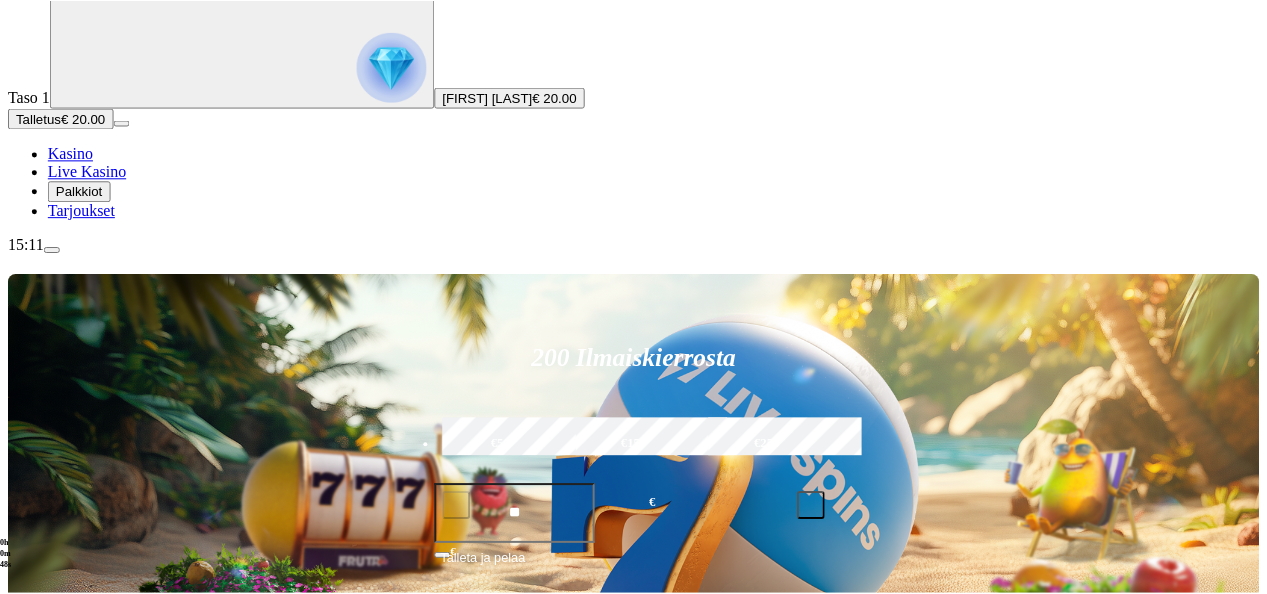 scroll, scrollTop: 0, scrollLeft: 0, axis: both 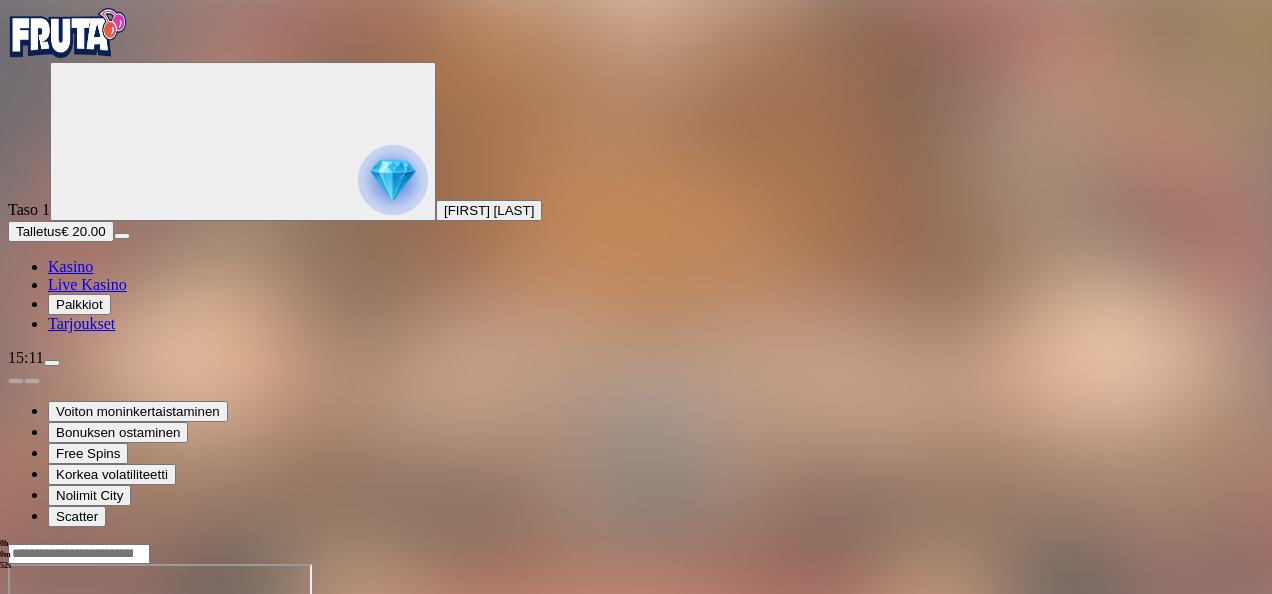 click at bounding box center [8, 608] 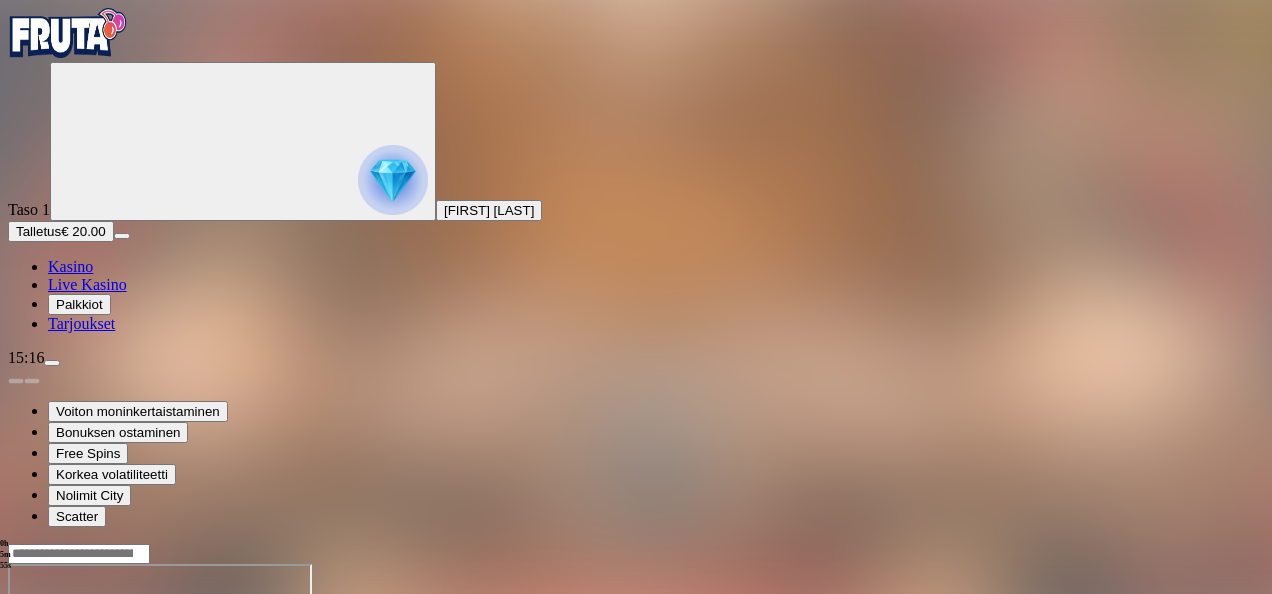 click on "Kasino" at bounding box center [70, 266] 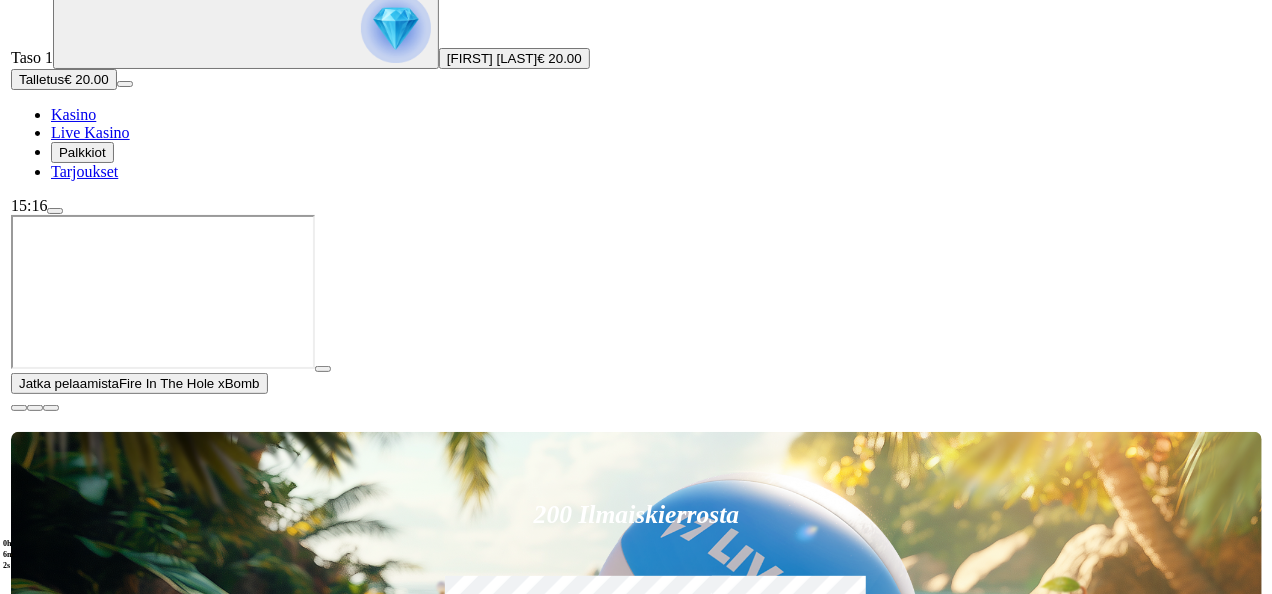 scroll, scrollTop: 190, scrollLeft: 0, axis: vertical 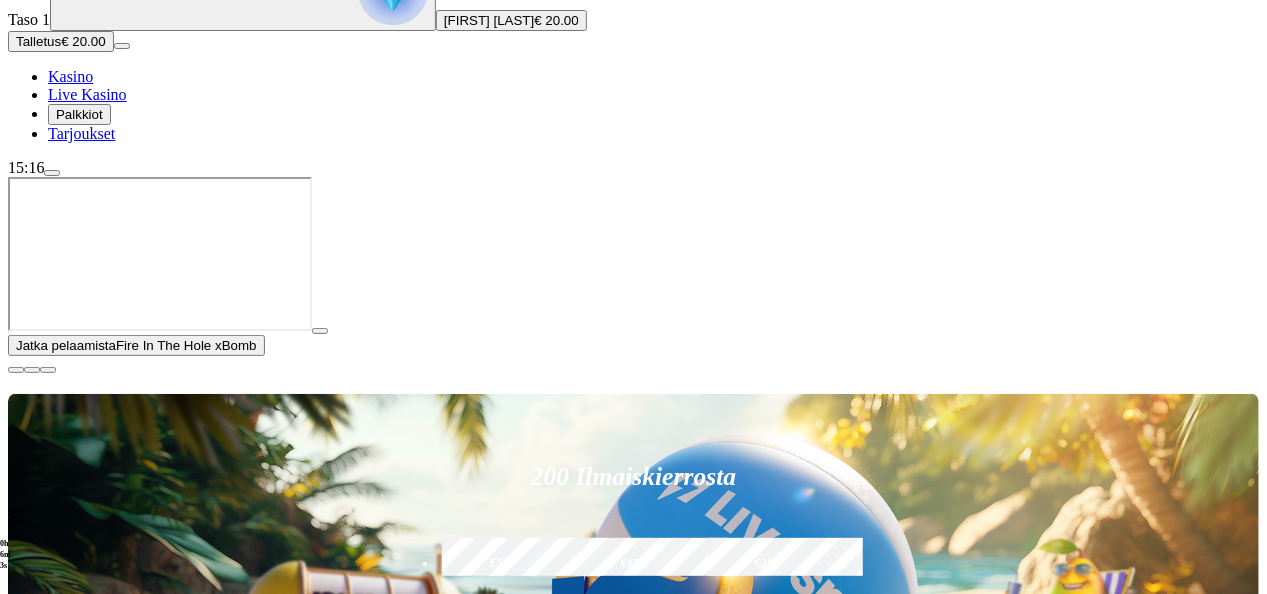 click at bounding box center (52, 173) 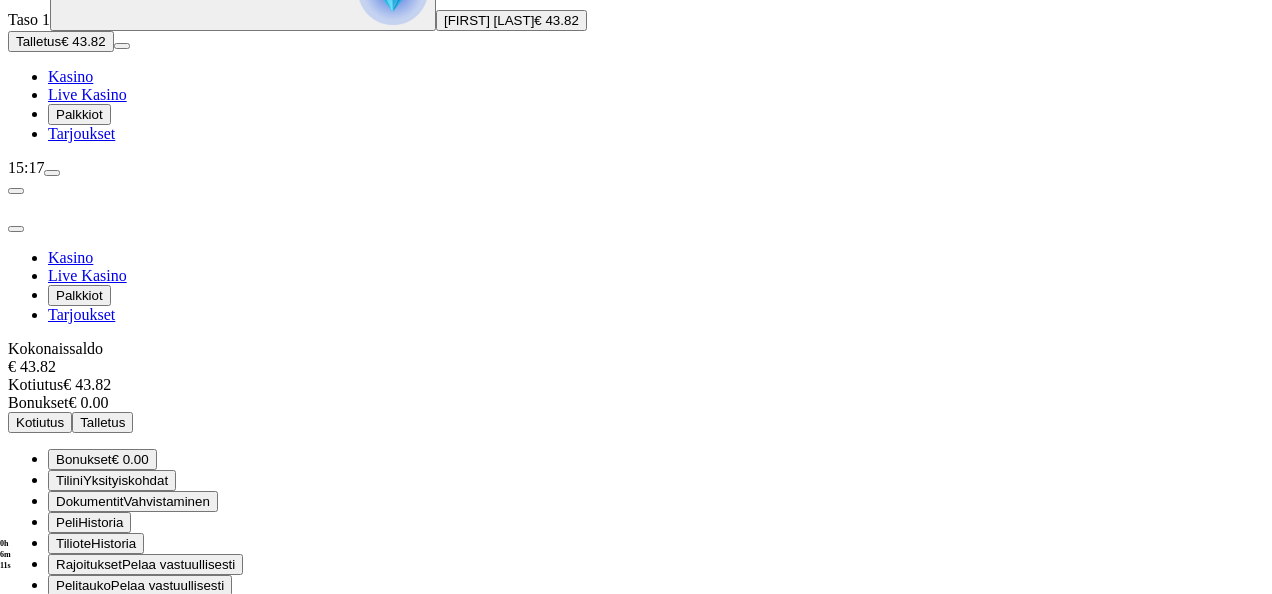 scroll, scrollTop: 76, scrollLeft: 0, axis: vertical 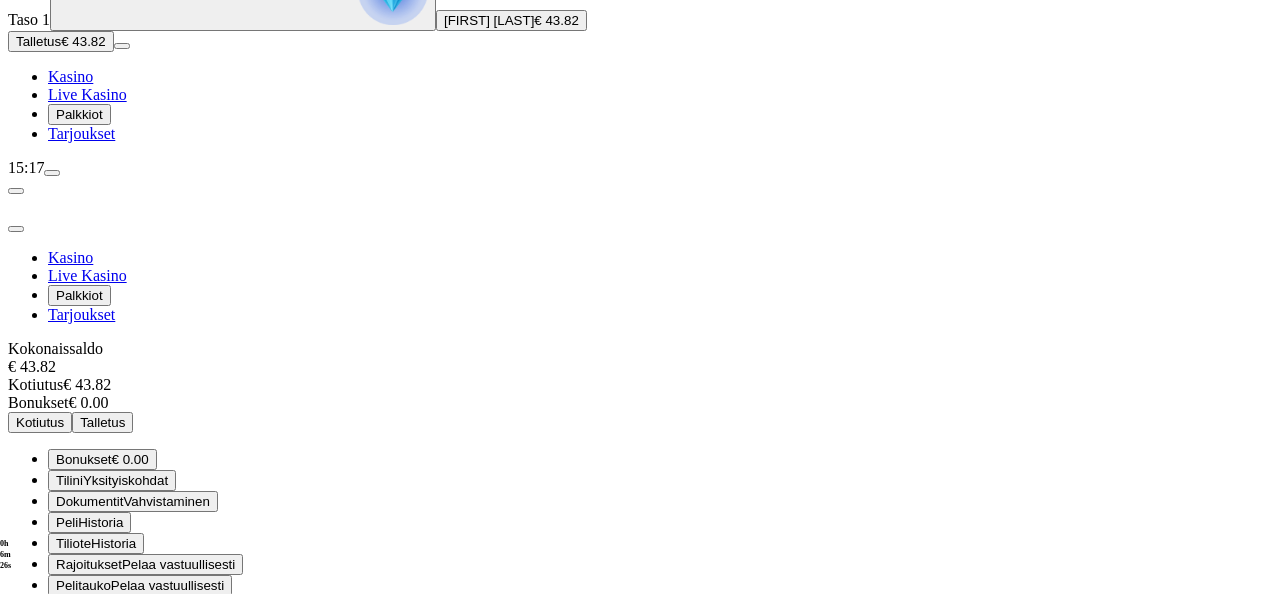 click on "Kotiutus" at bounding box center [40, 422] 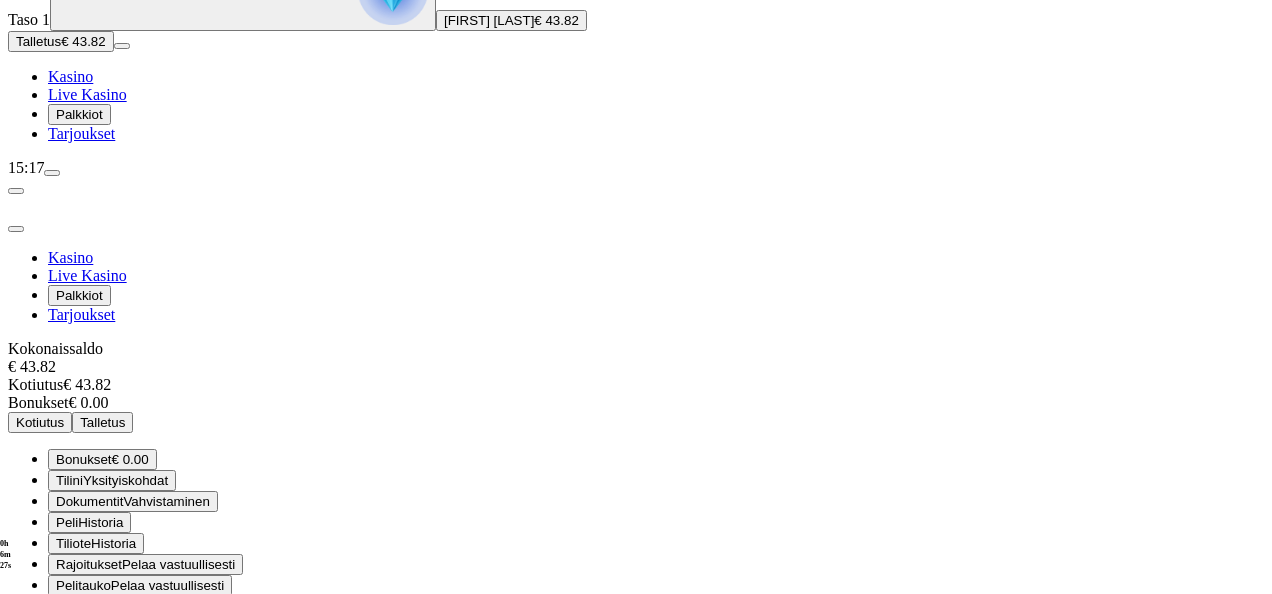 scroll, scrollTop: 0, scrollLeft: 0, axis: both 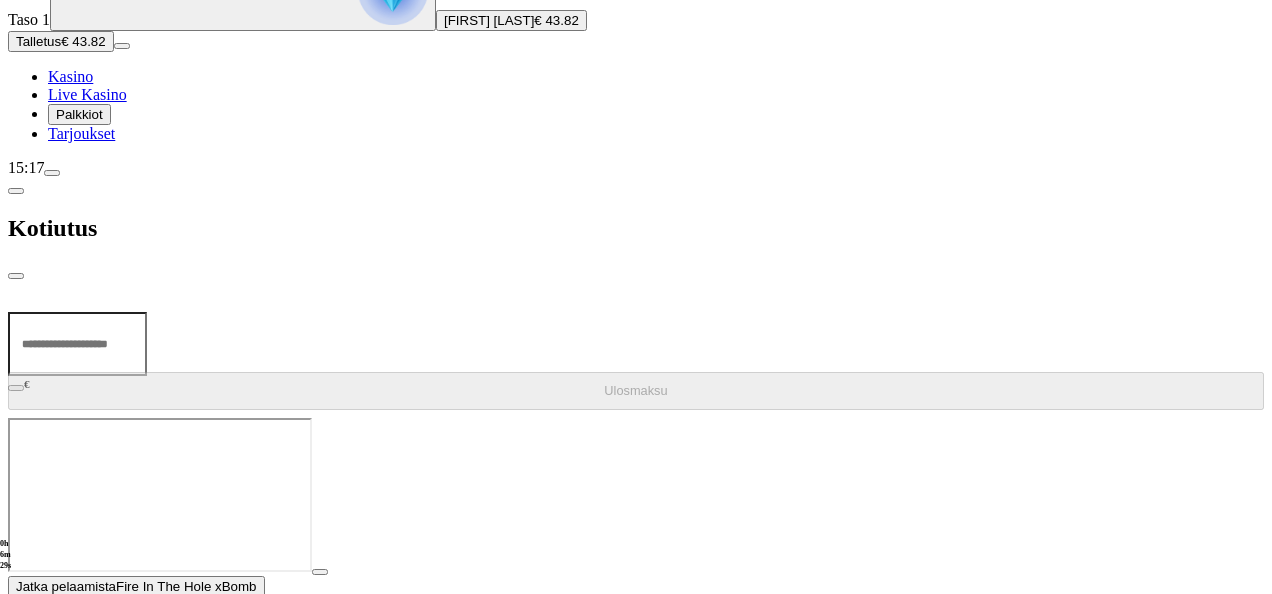 click at bounding box center [77, 344] 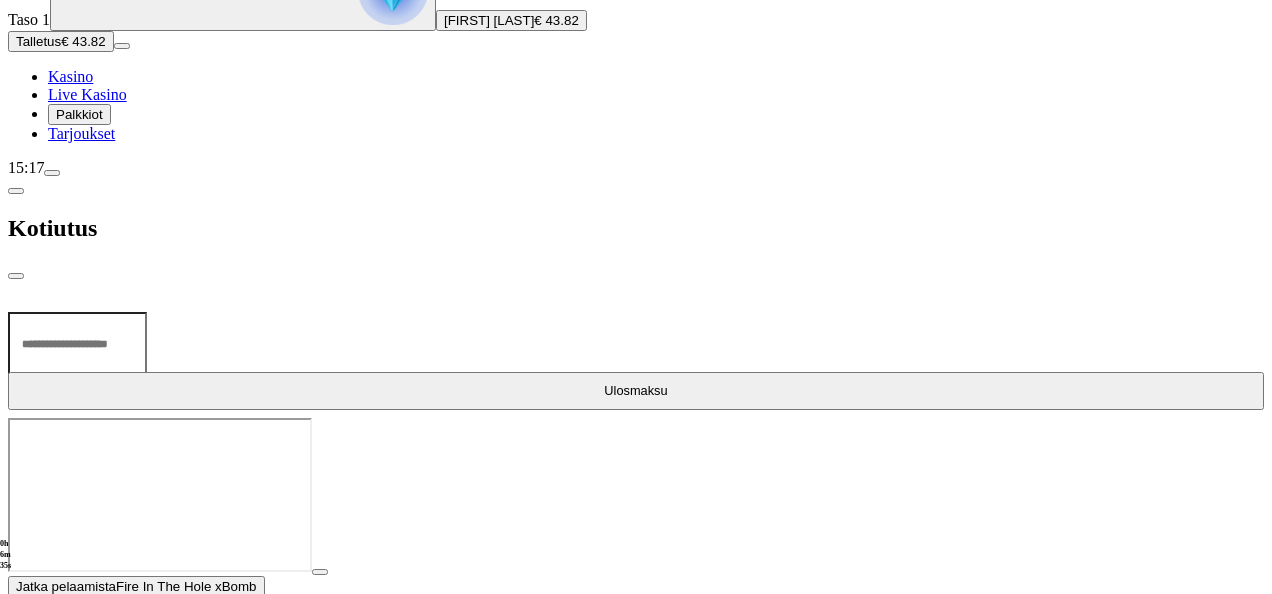 type on "**" 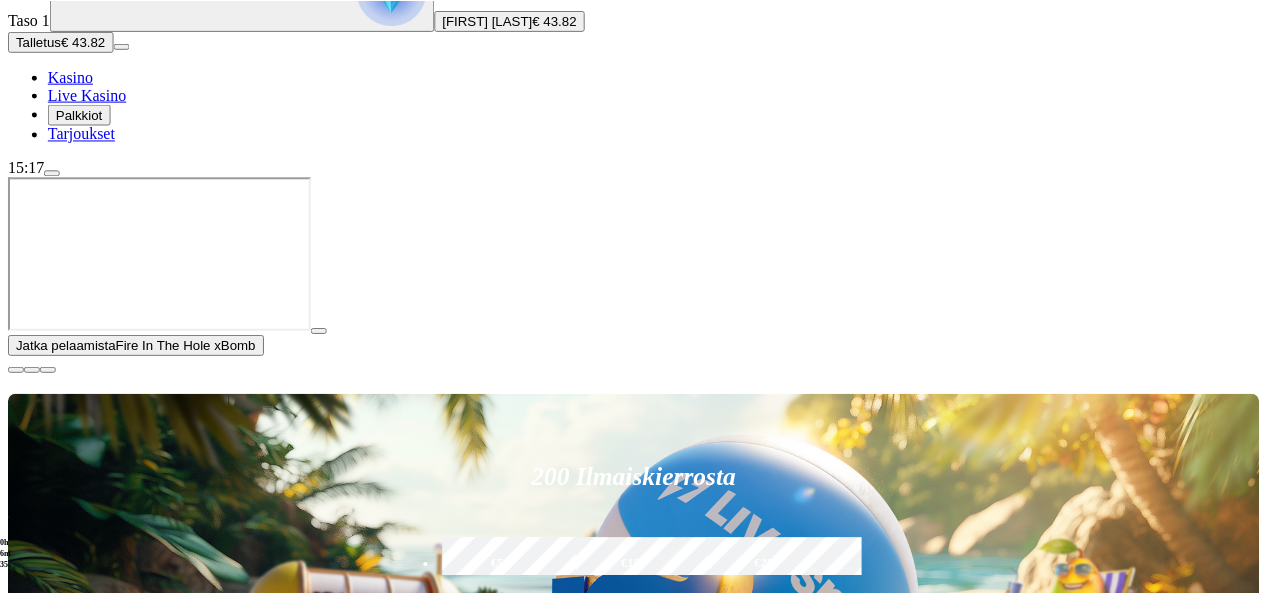scroll, scrollTop: 0, scrollLeft: 0, axis: both 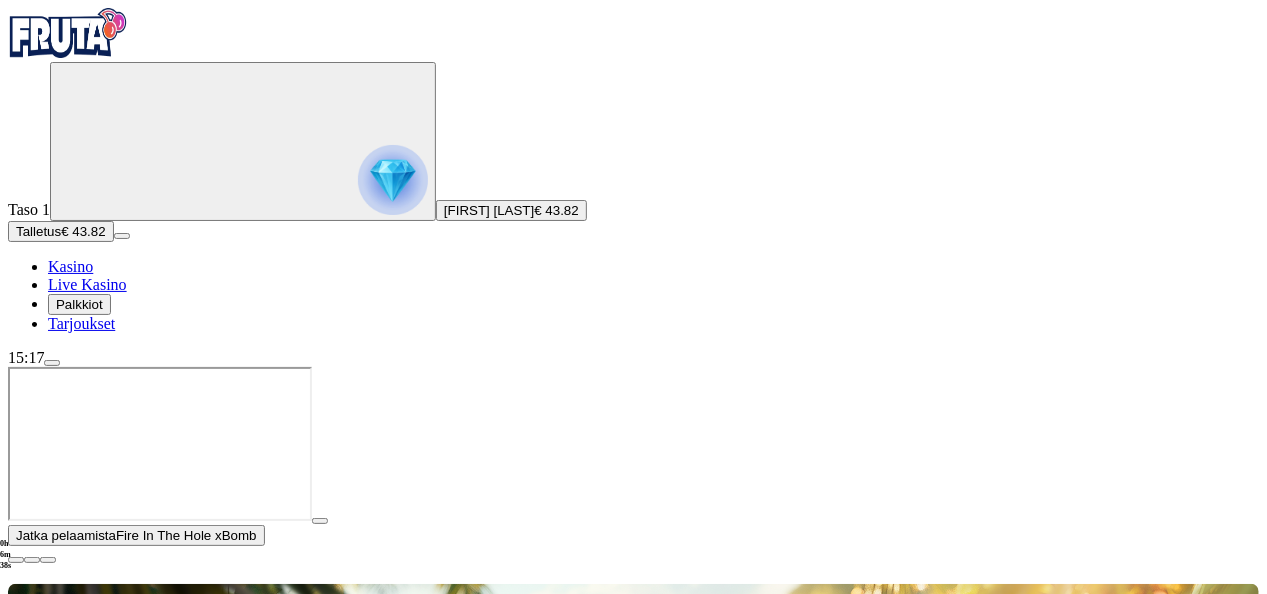 click at bounding box center [892, 1092] 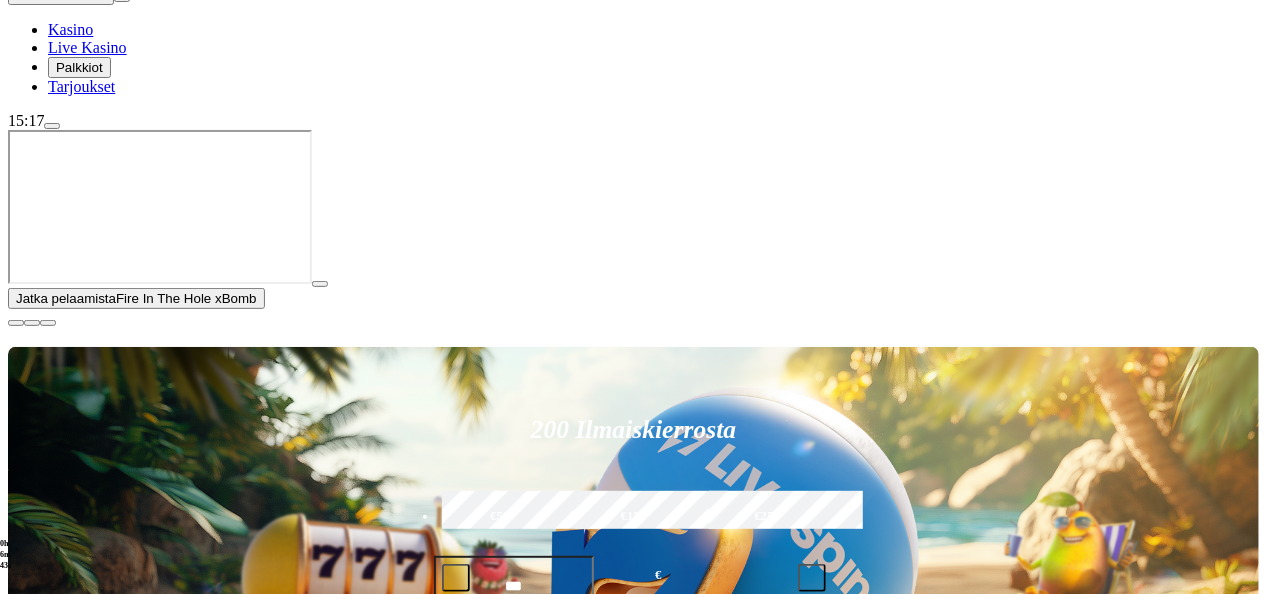 scroll, scrollTop: 240, scrollLeft: 0, axis: vertical 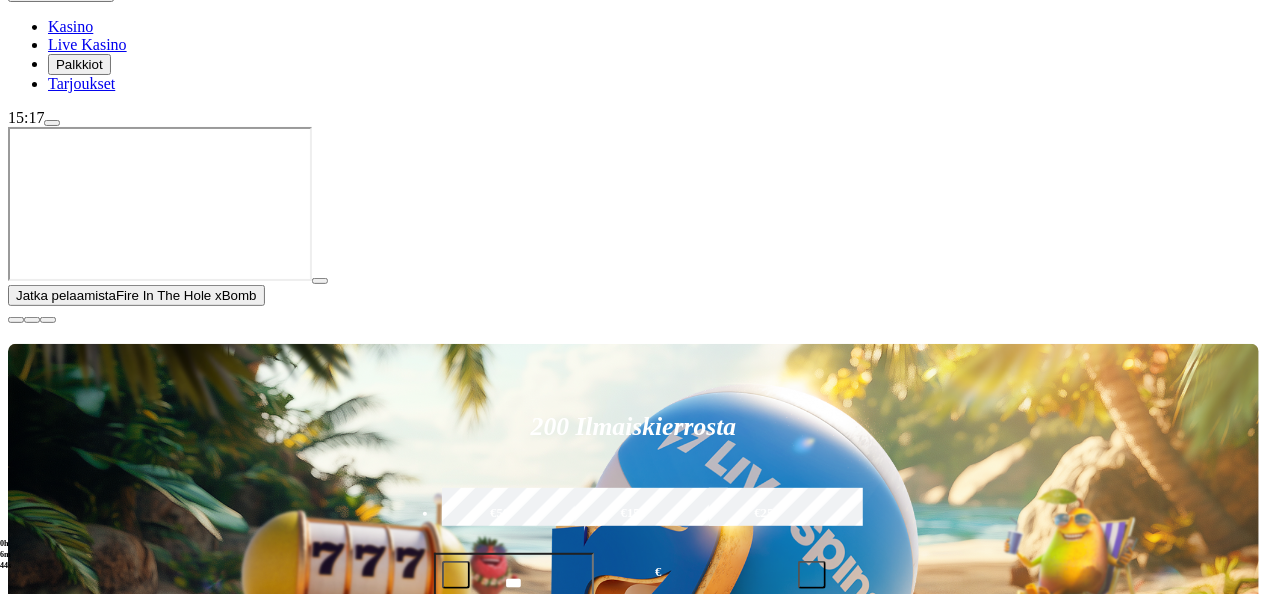 type on "****" 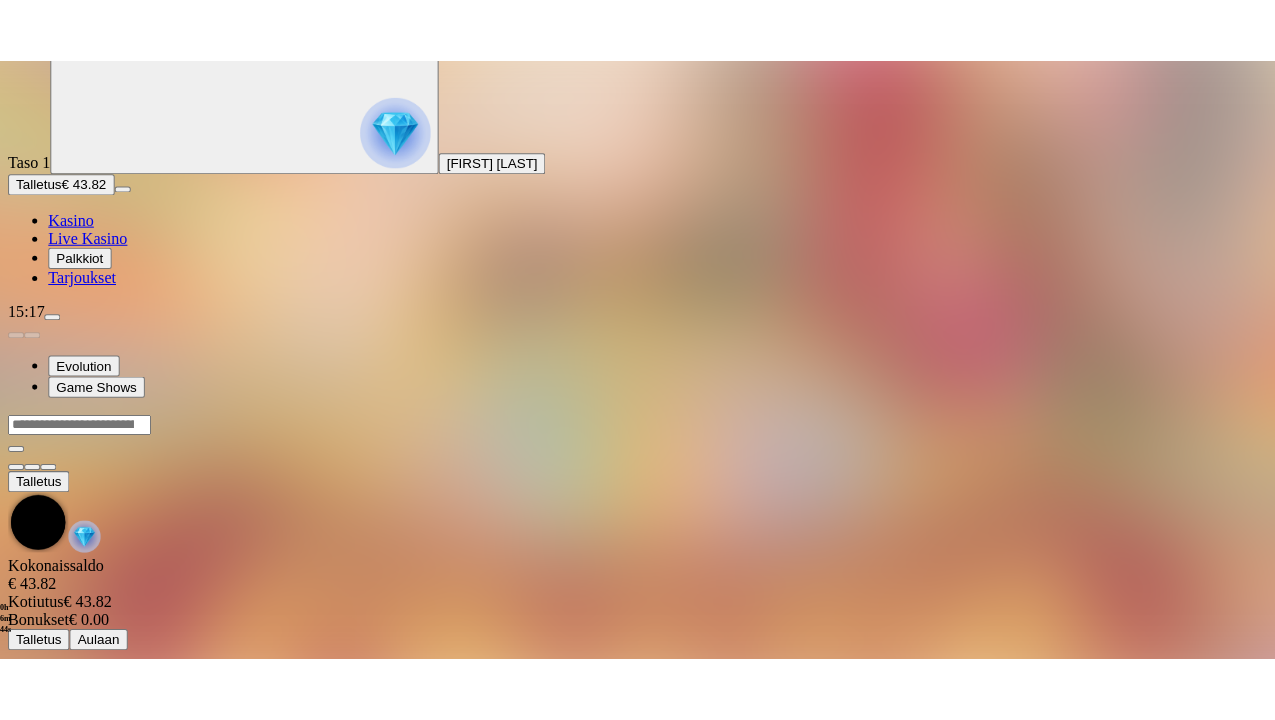 scroll, scrollTop: 0, scrollLeft: 0, axis: both 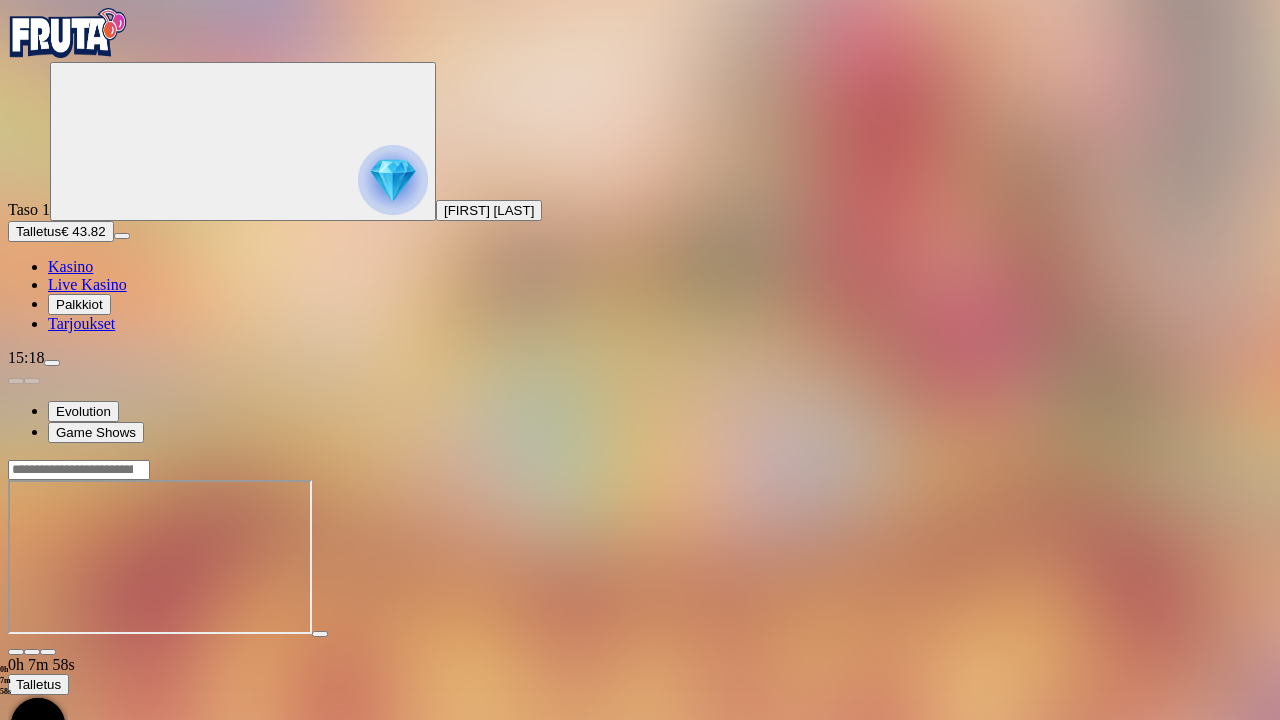 click at bounding box center (16, 652) 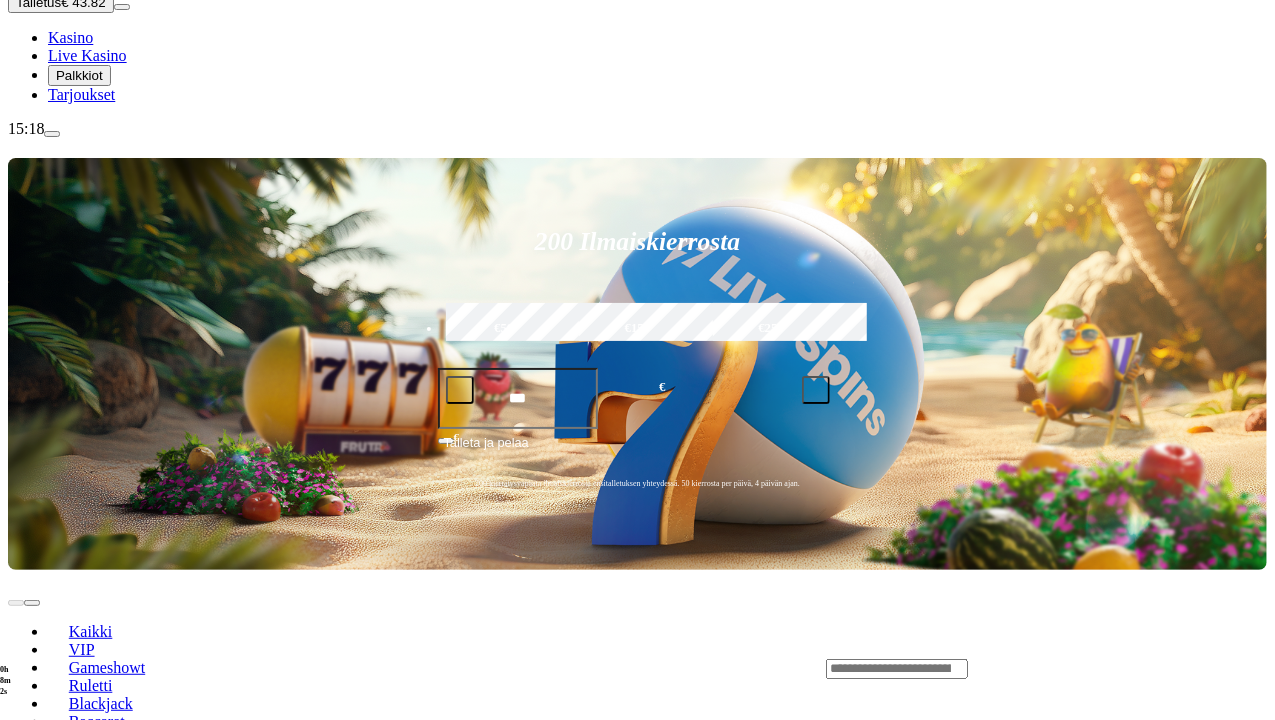 scroll, scrollTop: 230, scrollLeft: 0, axis: vertical 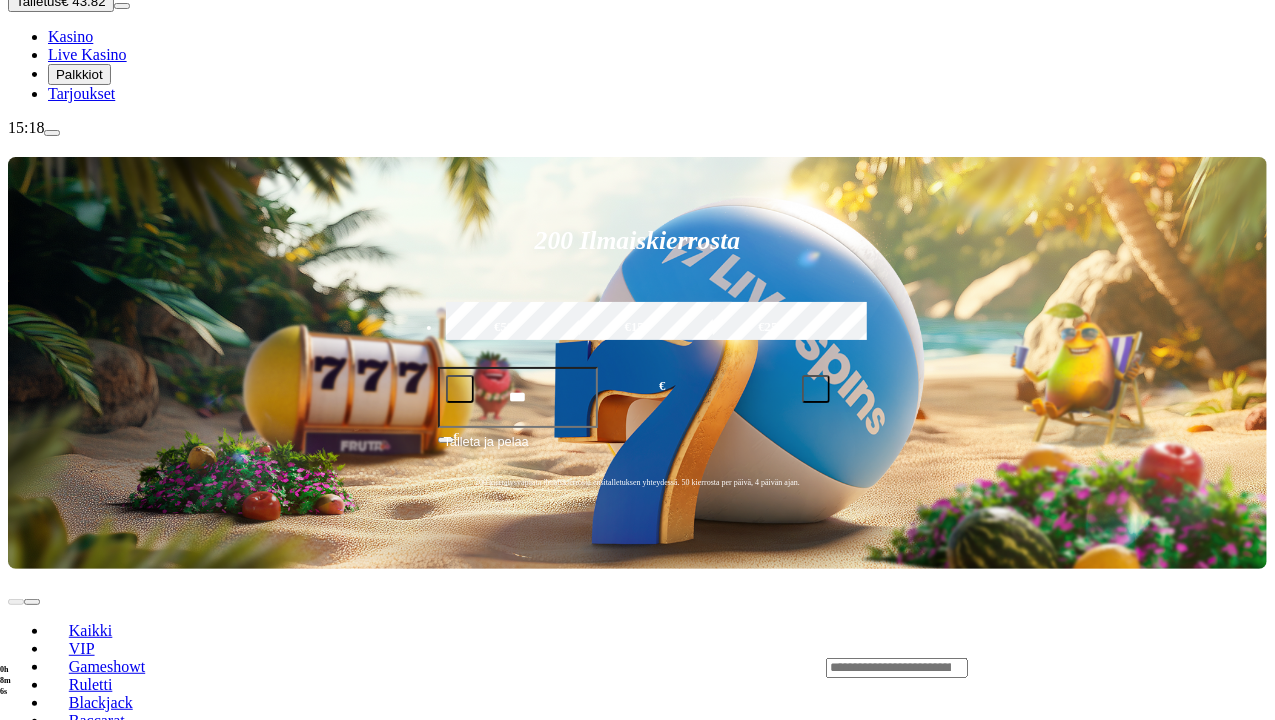 click on "Pelaa nyt" at bounding box center [77, 1183] 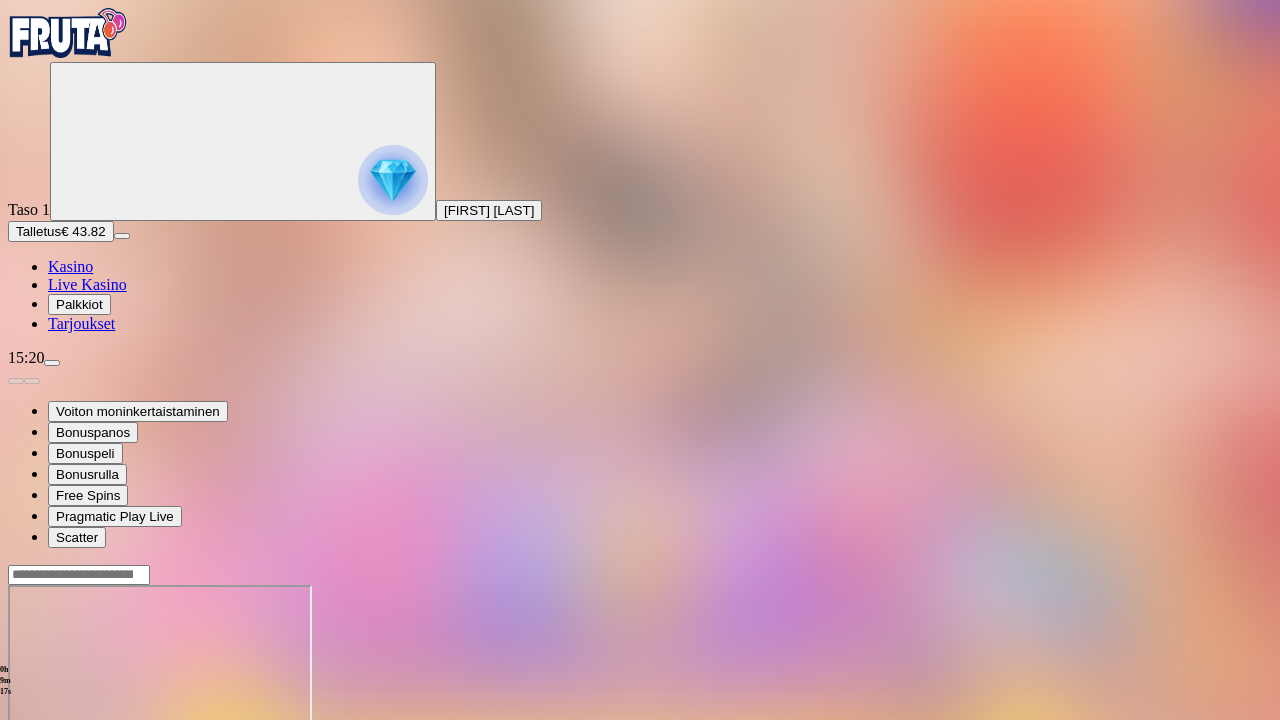 click at bounding box center [16, 757] 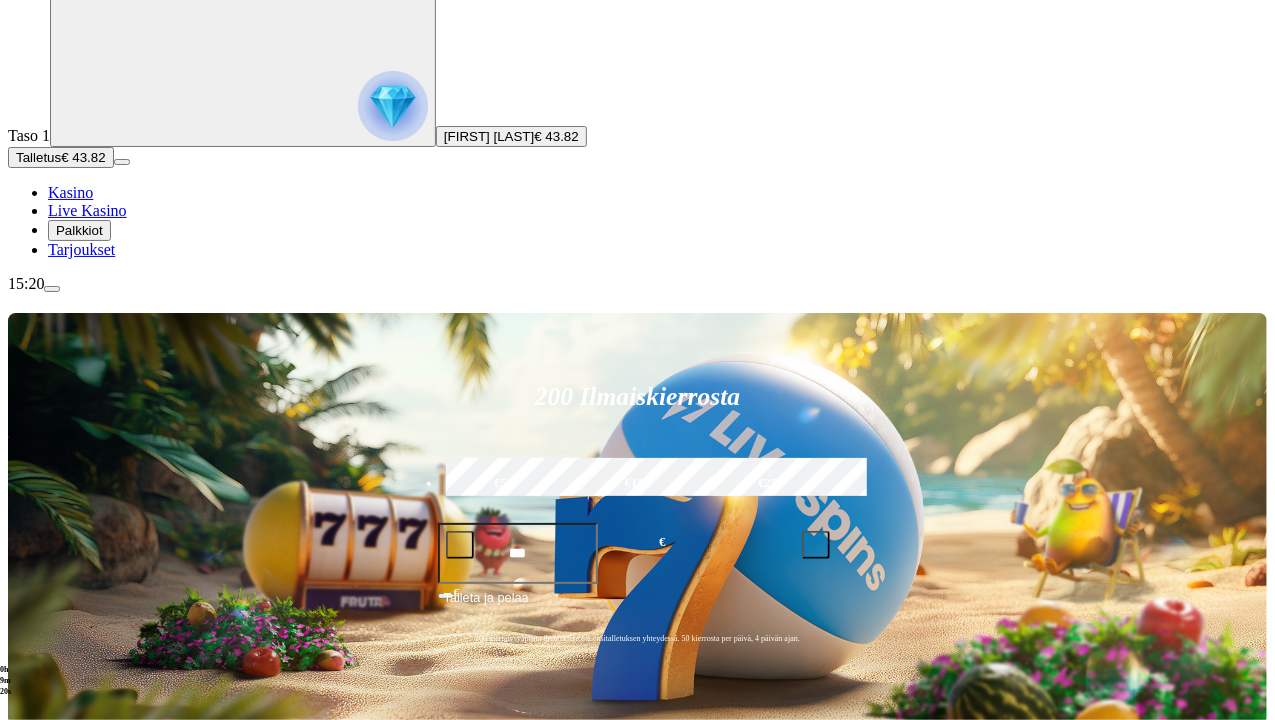 scroll, scrollTop: 76, scrollLeft: 0, axis: vertical 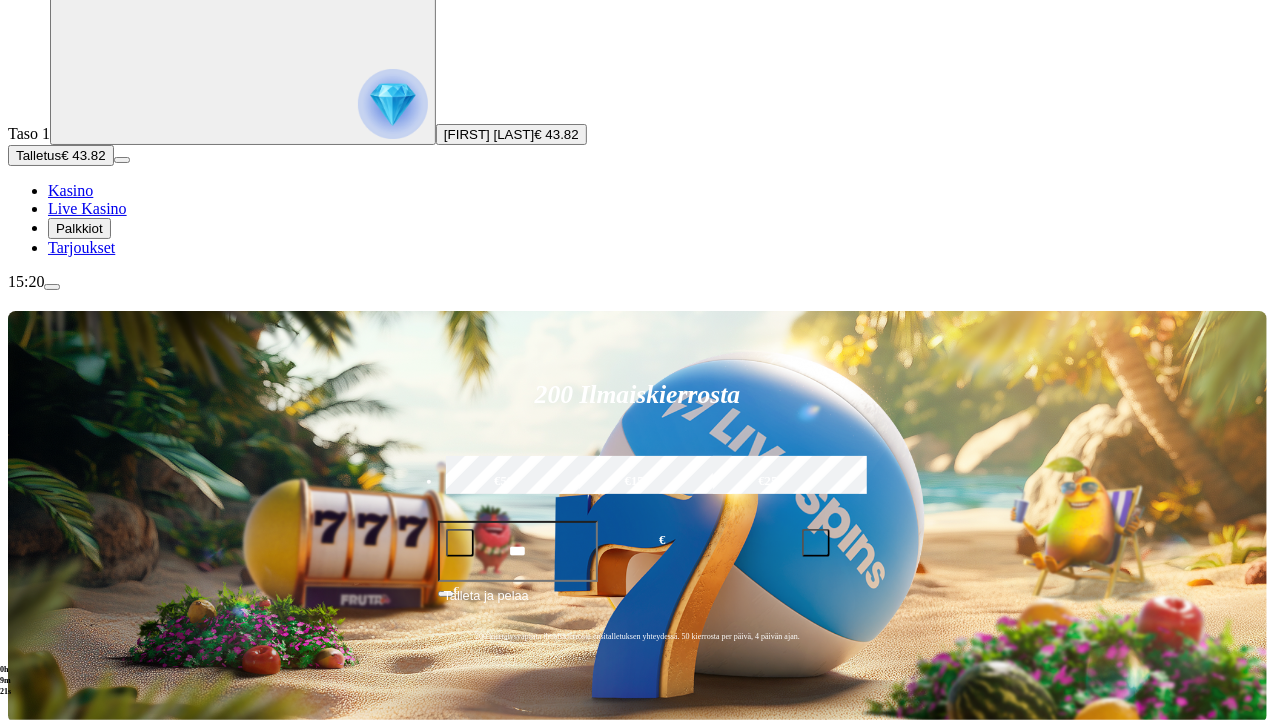click on "Pelaa nyt" at bounding box center (77, 1135) 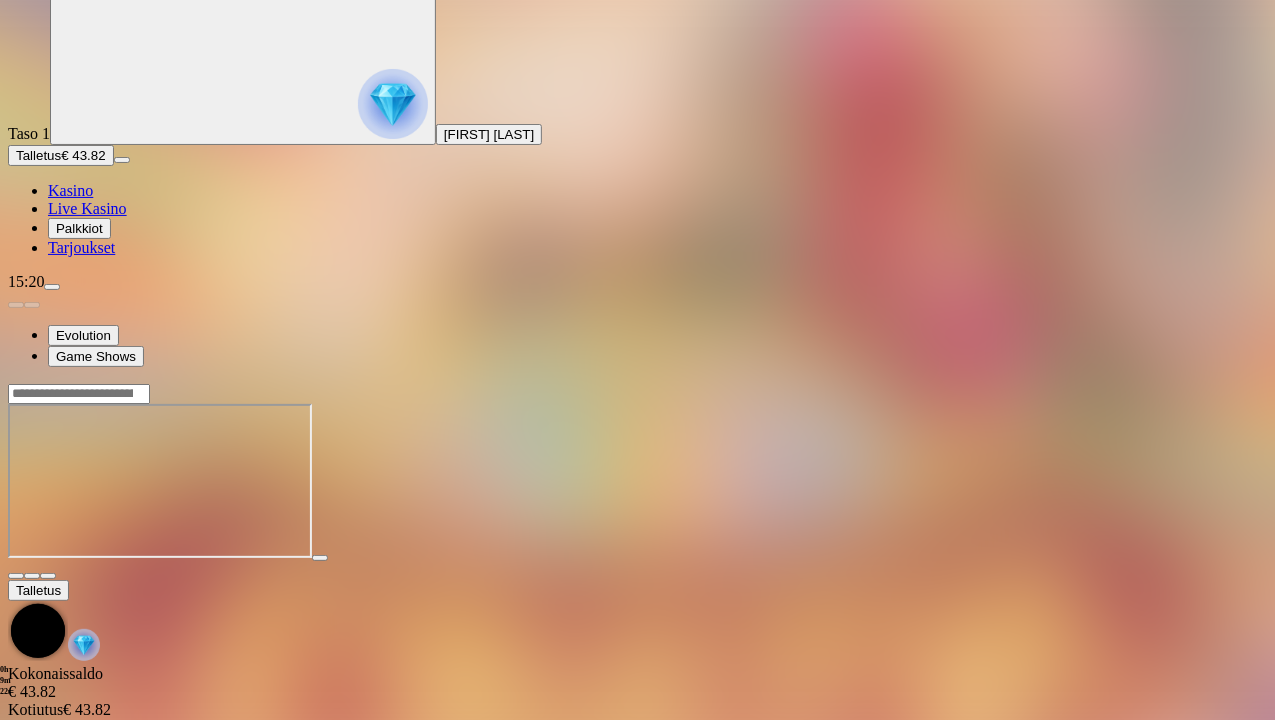 scroll, scrollTop: 0, scrollLeft: 0, axis: both 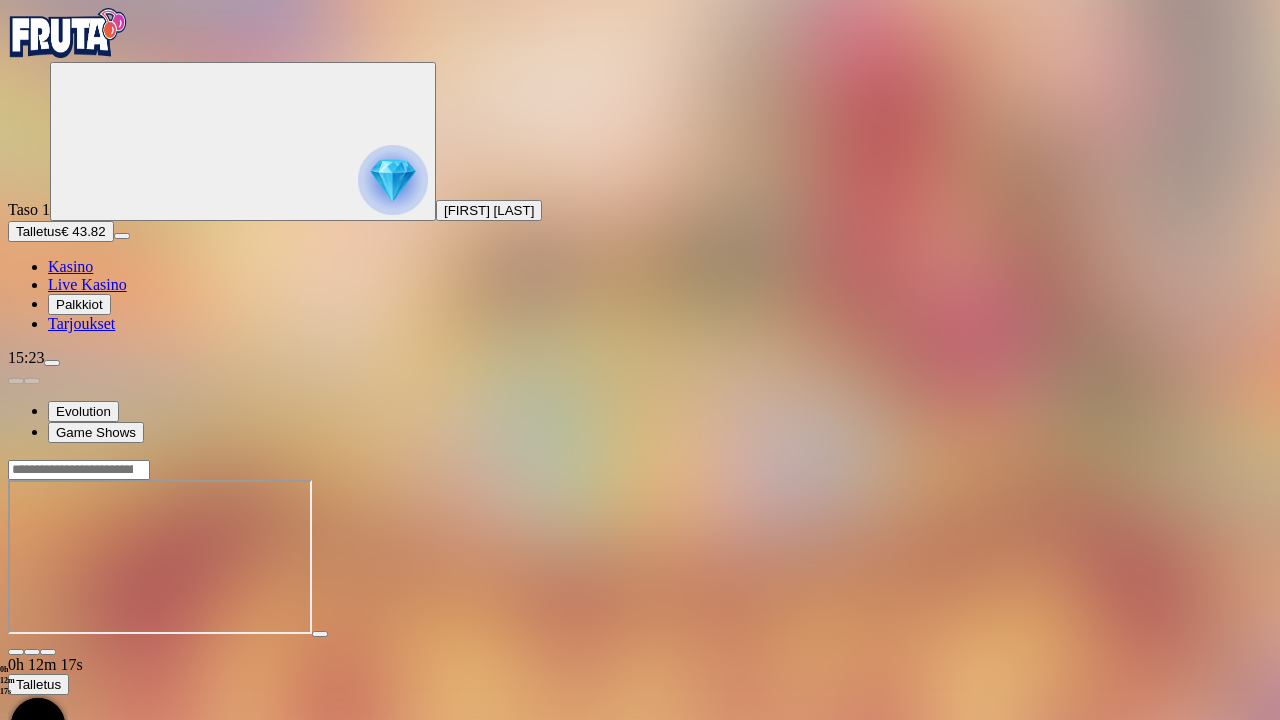 click at bounding box center (16, 652) 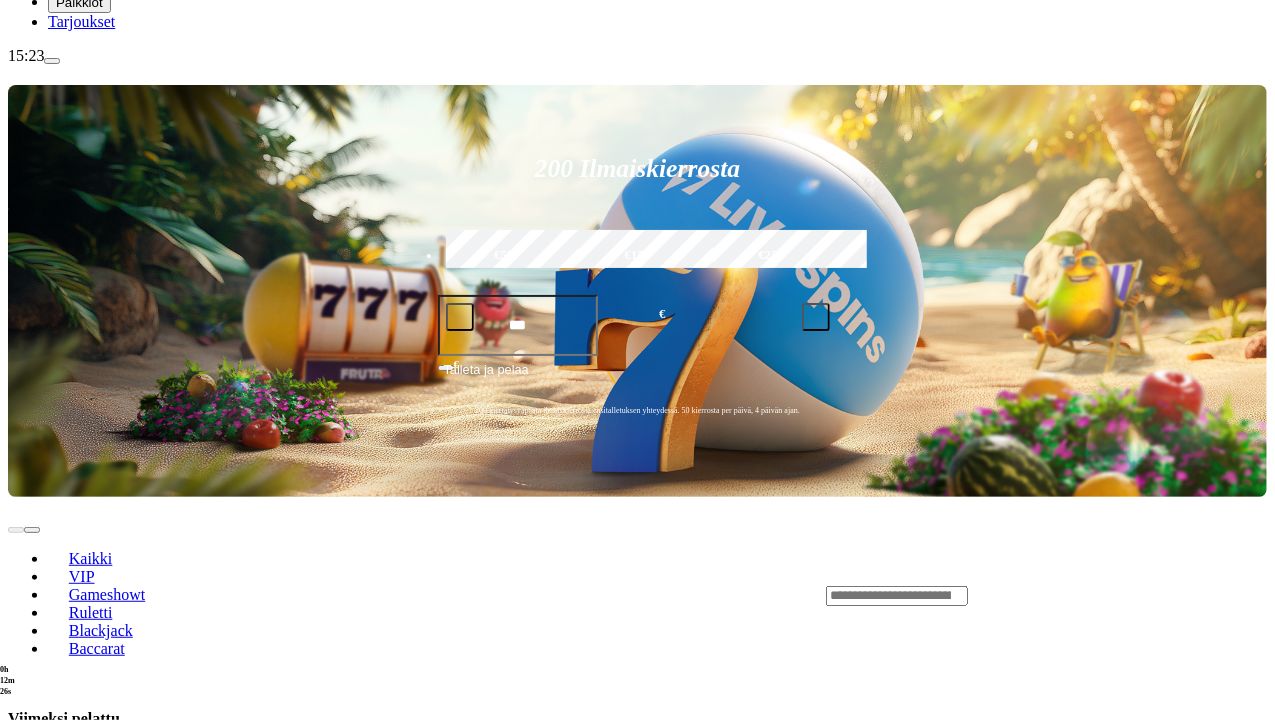 scroll, scrollTop: 299, scrollLeft: 0, axis: vertical 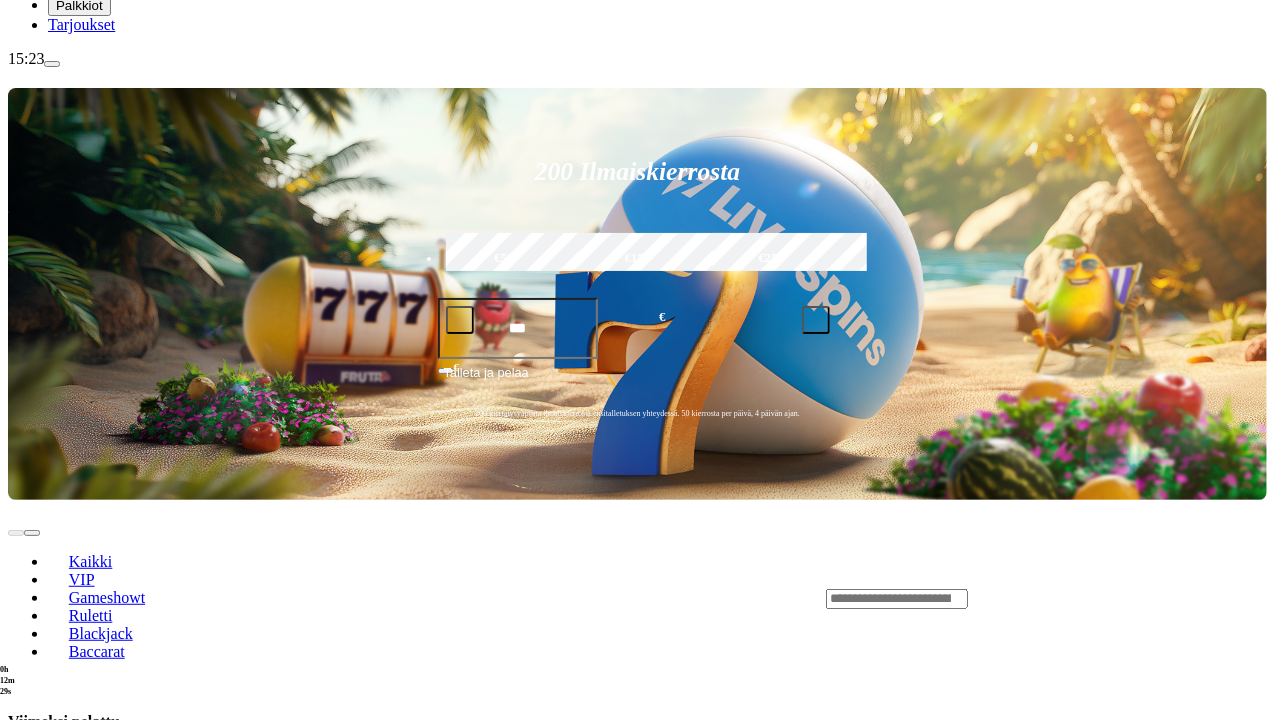 click at bounding box center (897, 599) 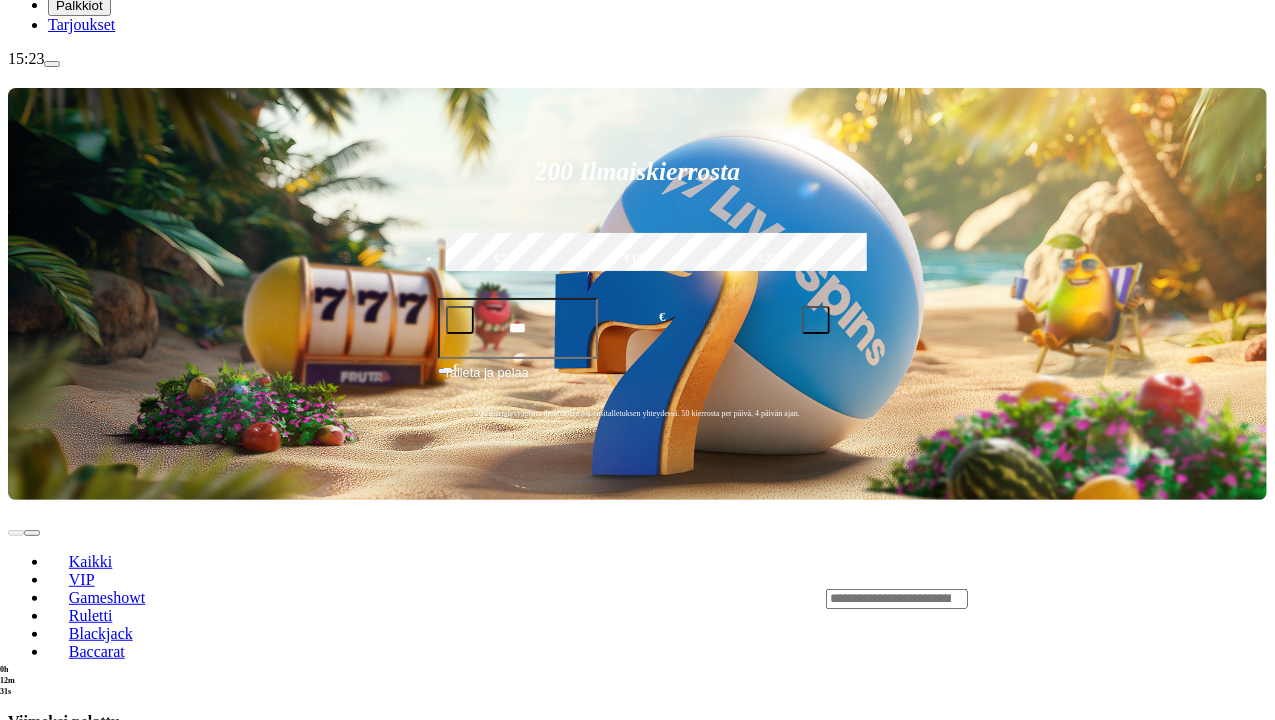 click on "Pelaa nyt" at bounding box center [77, 1114] 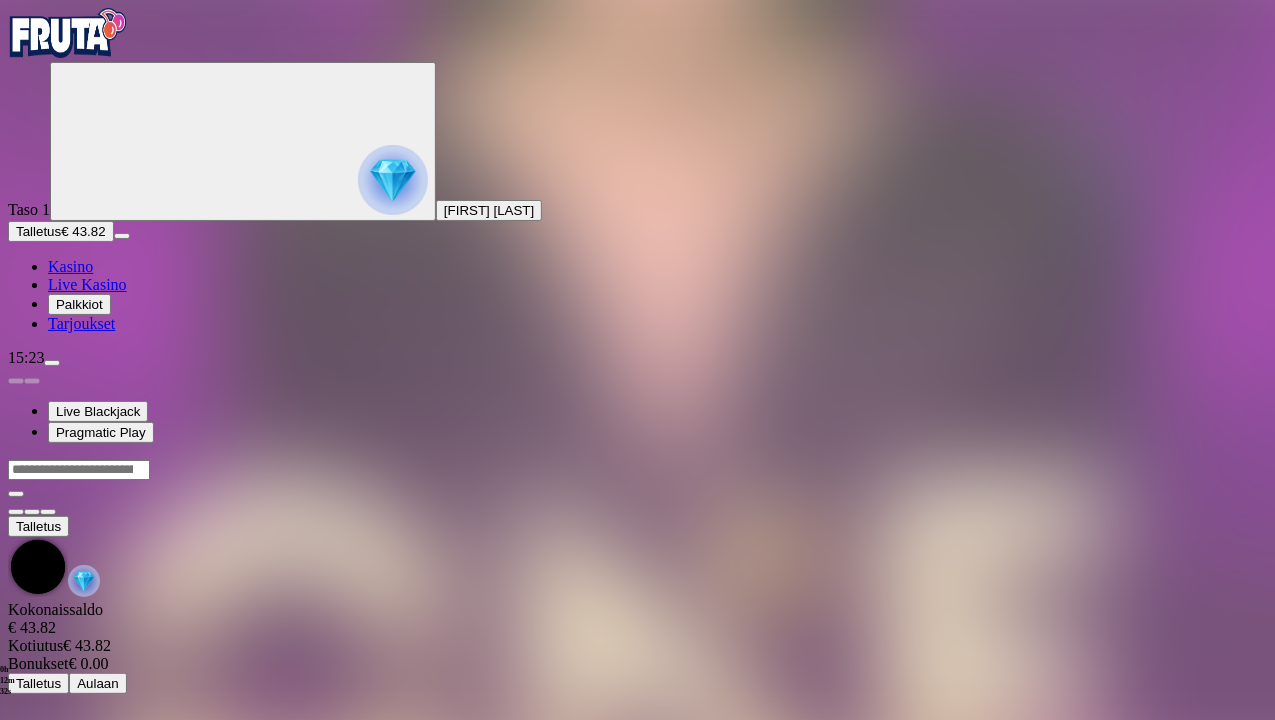 scroll, scrollTop: 0, scrollLeft: 0, axis: both 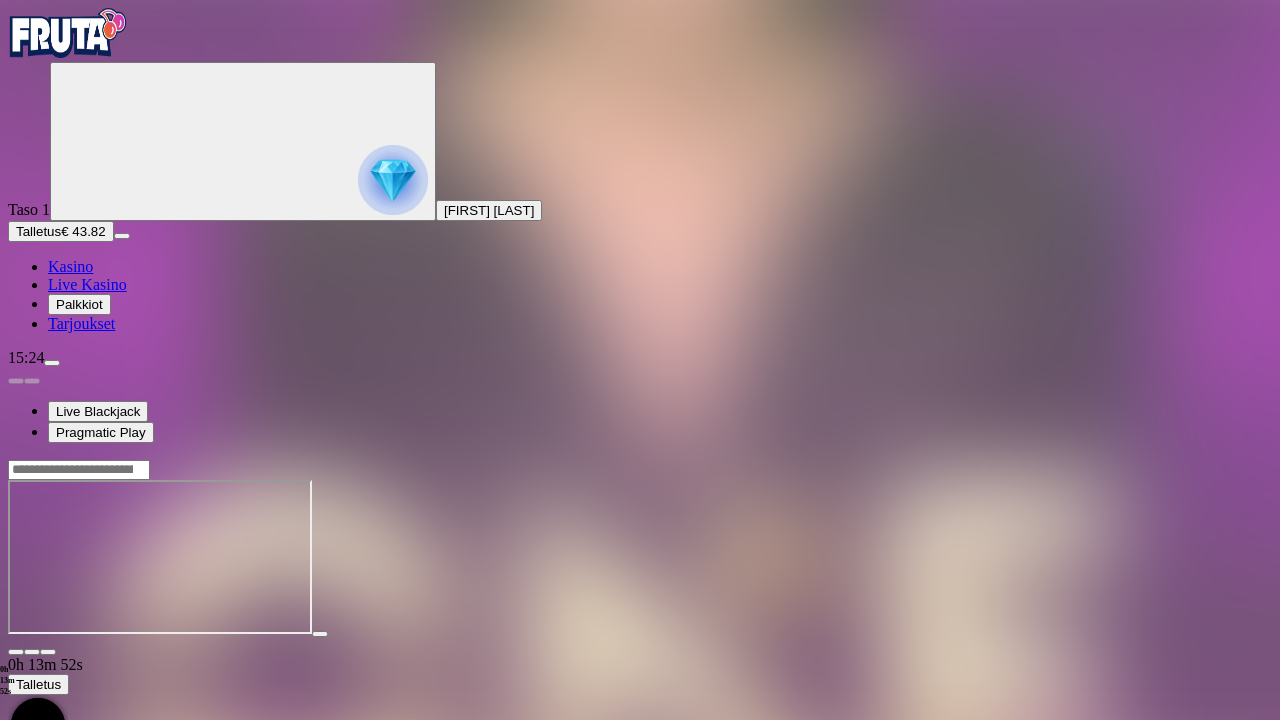 click on "Kasino" at bounding box center [70, 266] 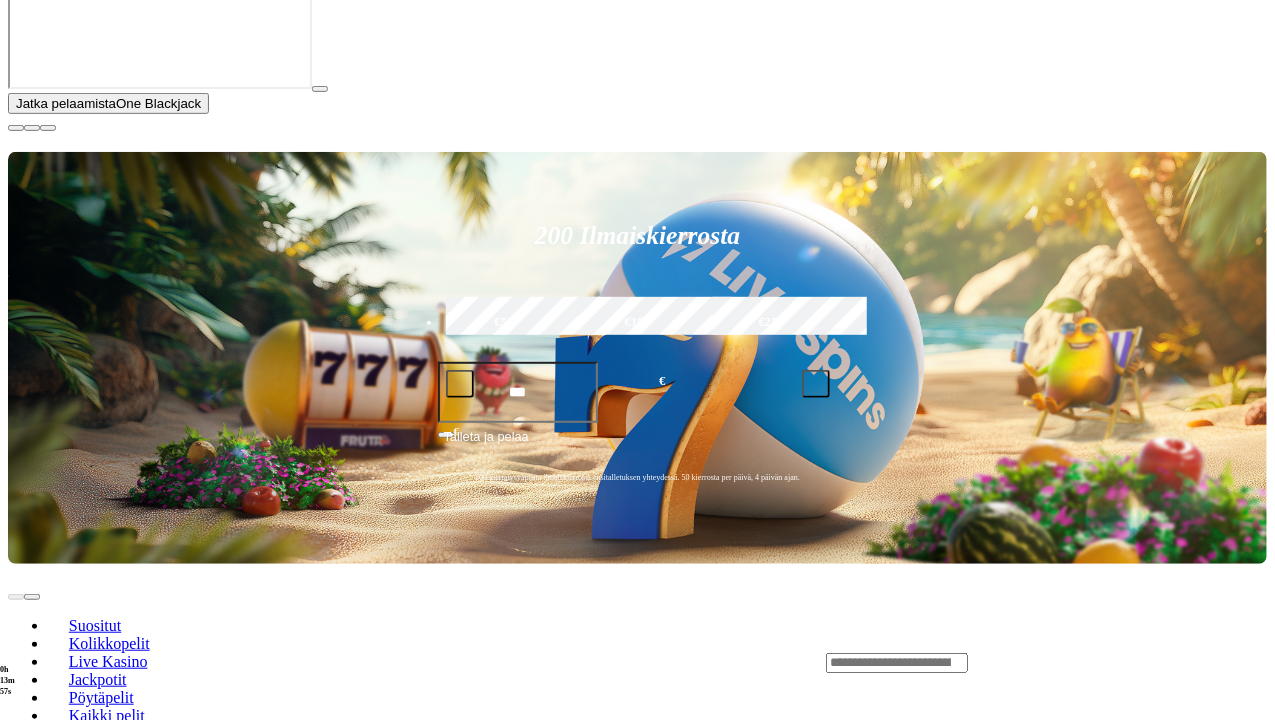 scroll, scrollTop: 436, scrollLeft: 0, axis: vertical 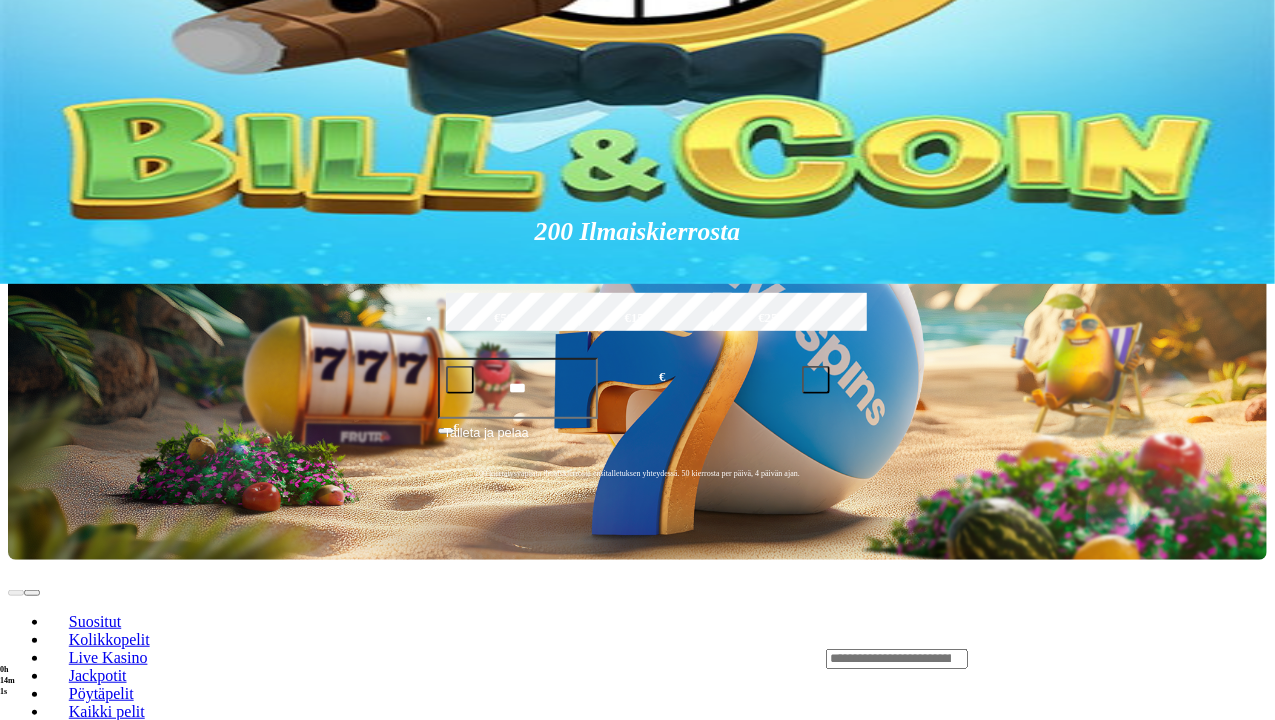 click on "Pelaa nyt" at bounding box center (77, 1174) 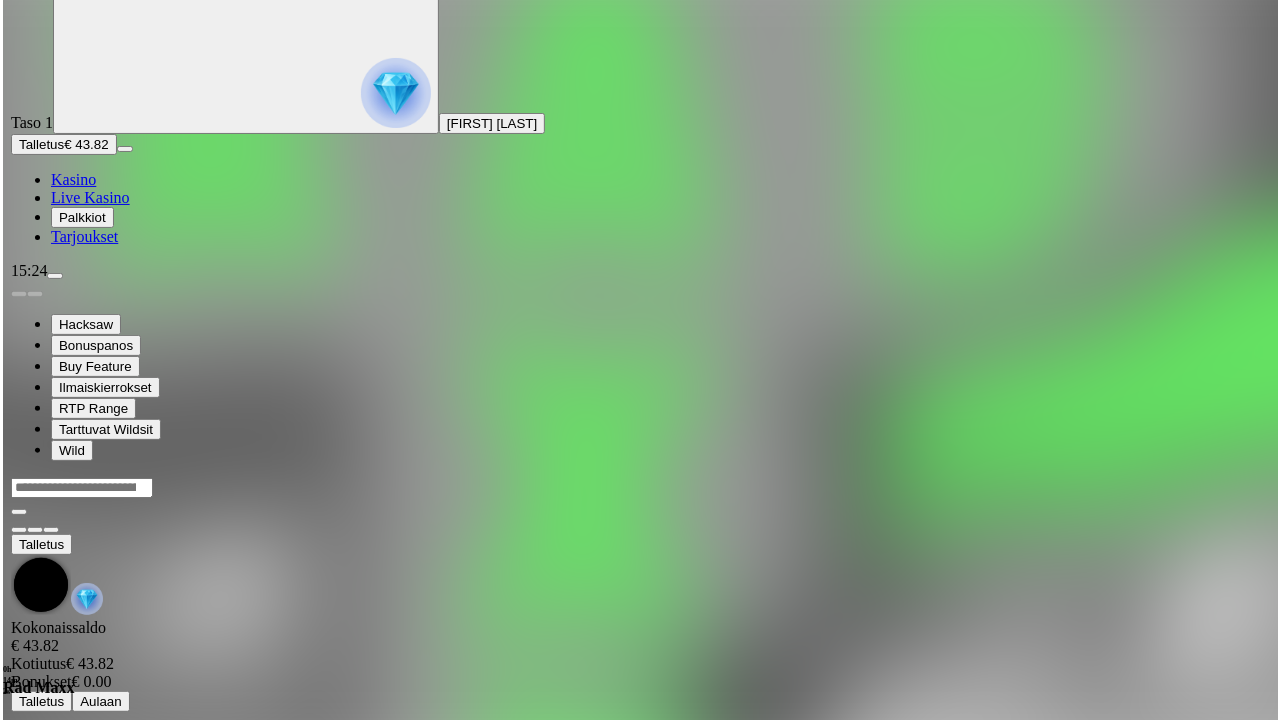 scroll, scrollTop: 0, scrollLeft: 0, axis: both 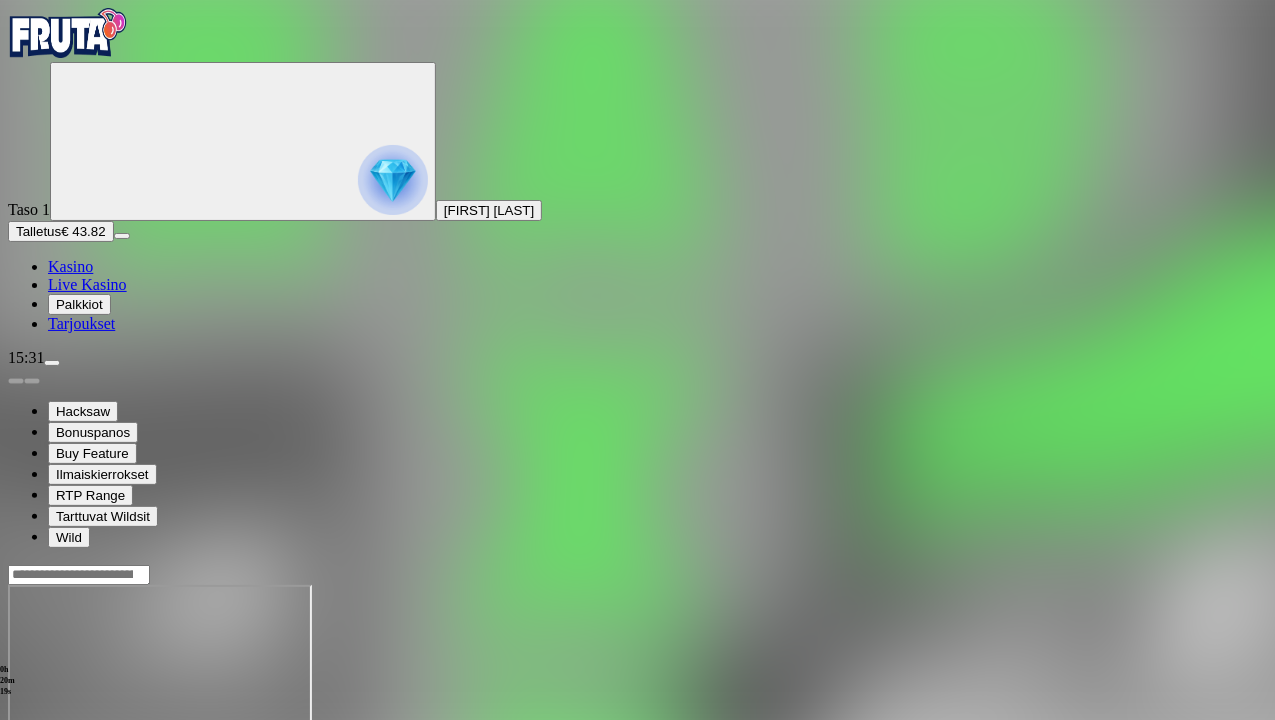 click at bounding box center [16, 757] 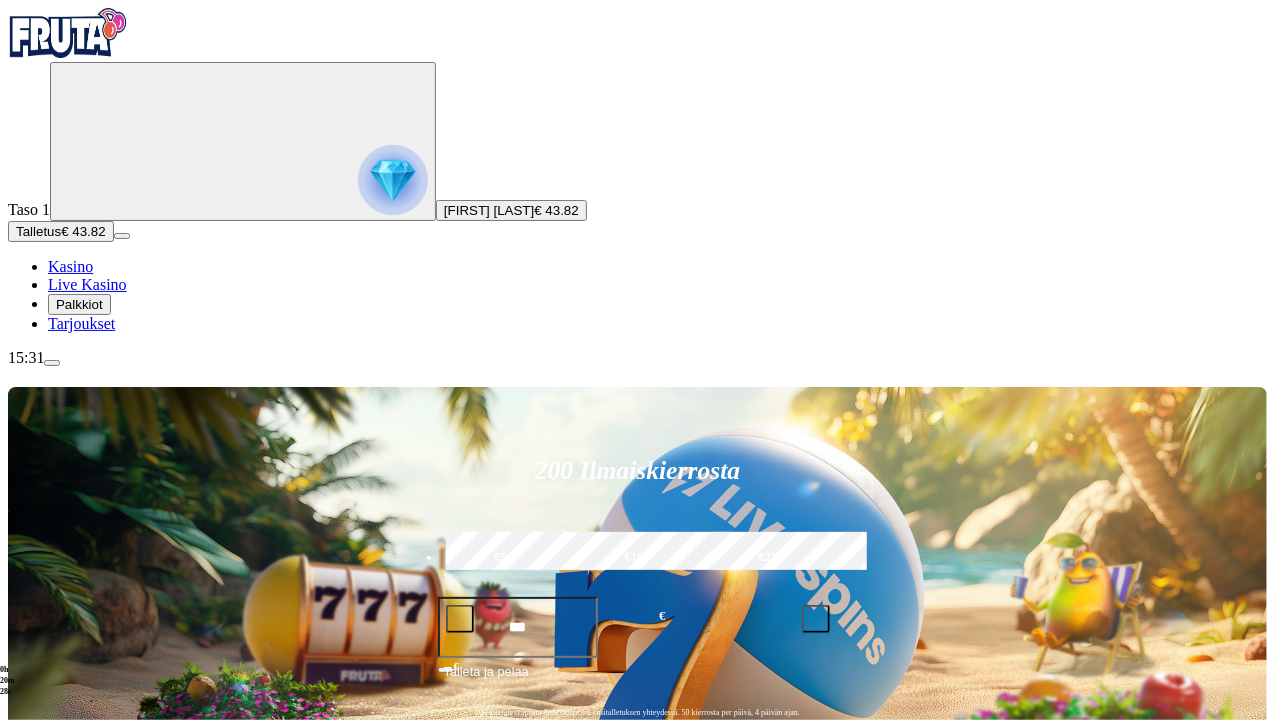 click at bounding box center (393, 180) 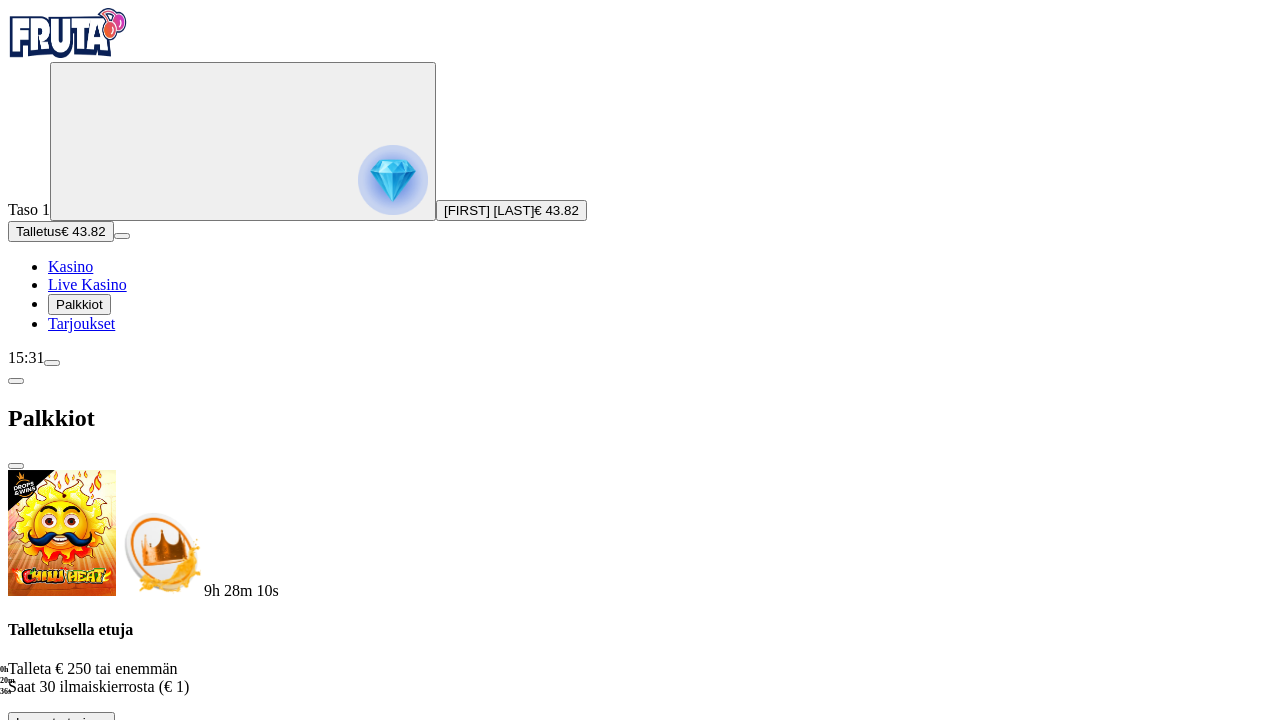 scroll, scrollTop: 162, scrollLeft: 0, axis: vertical 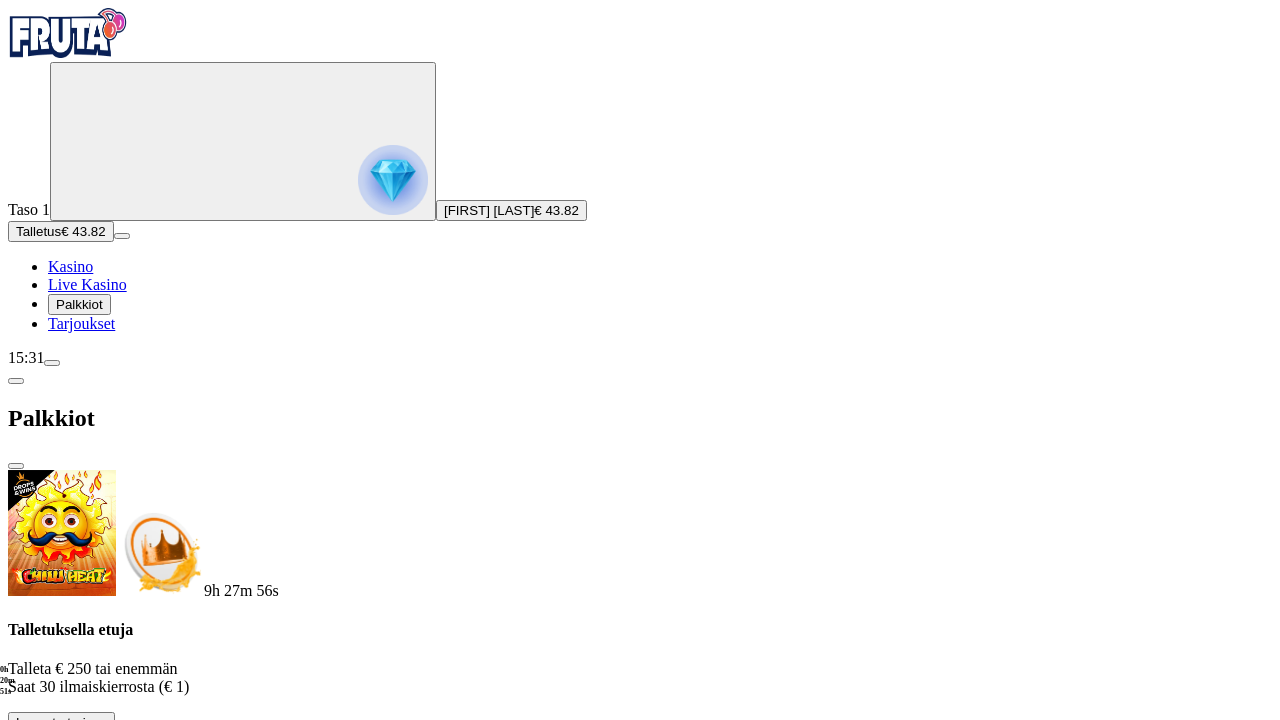 click at bounding box center (52, 363) 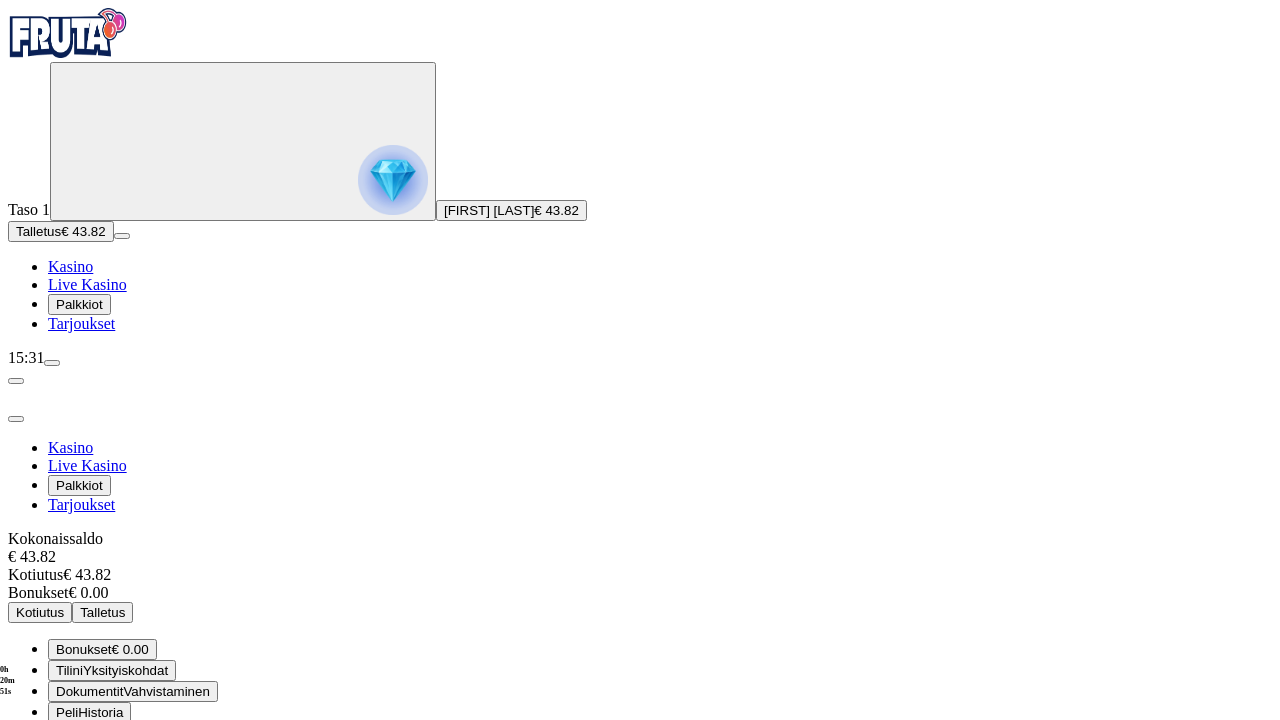scroll, scrollTop: 0, scrollLeft: 0, axis: both 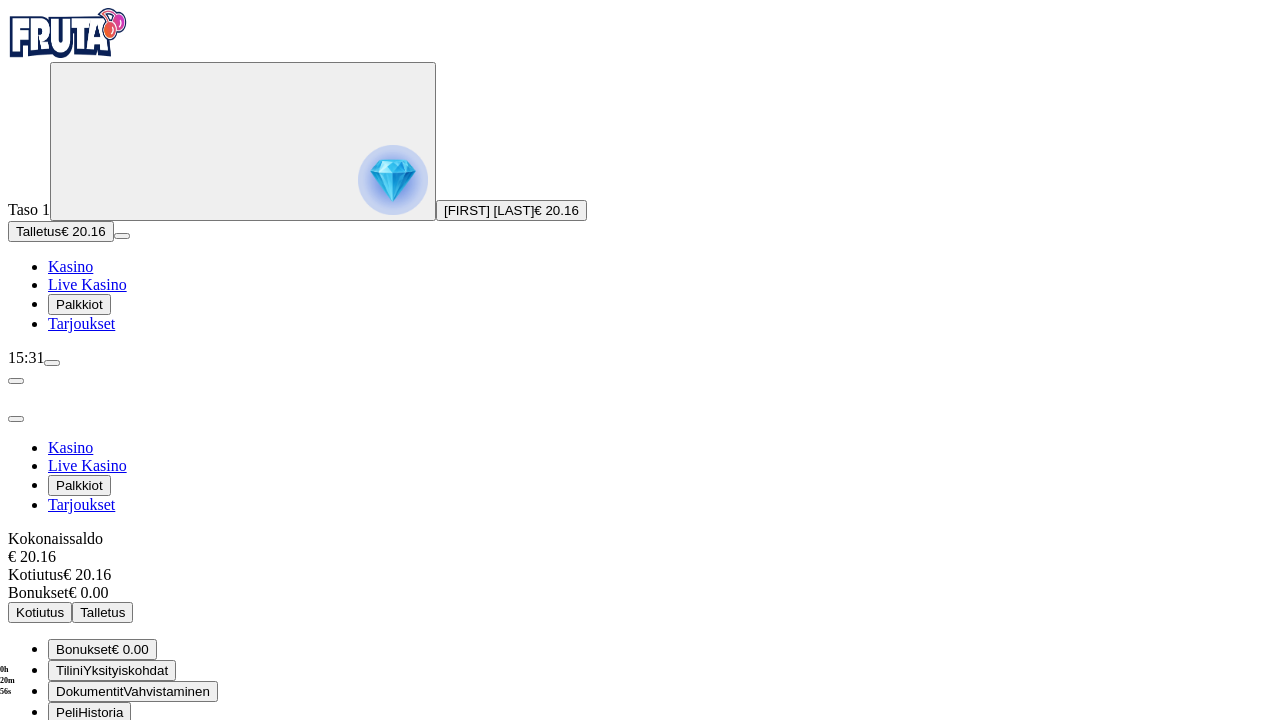 click on "Kotiutus" at bounding box center (40, 612) 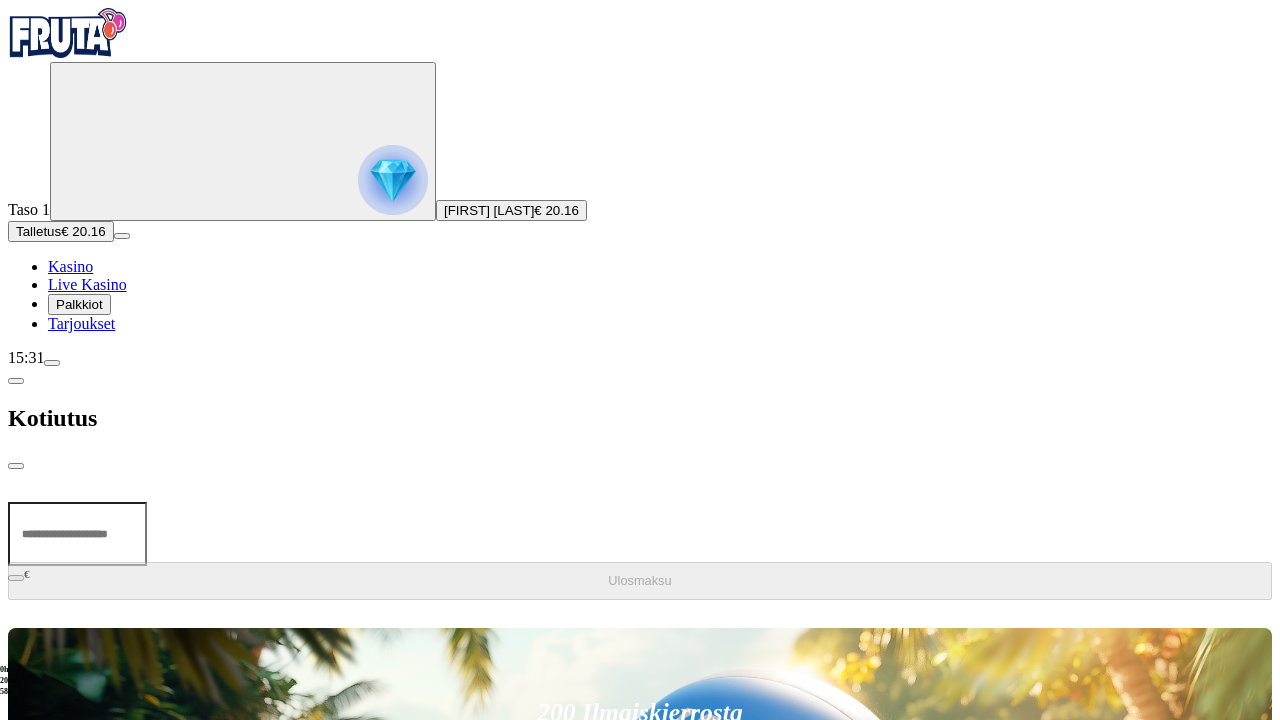 click at bounding box center (77, 534) 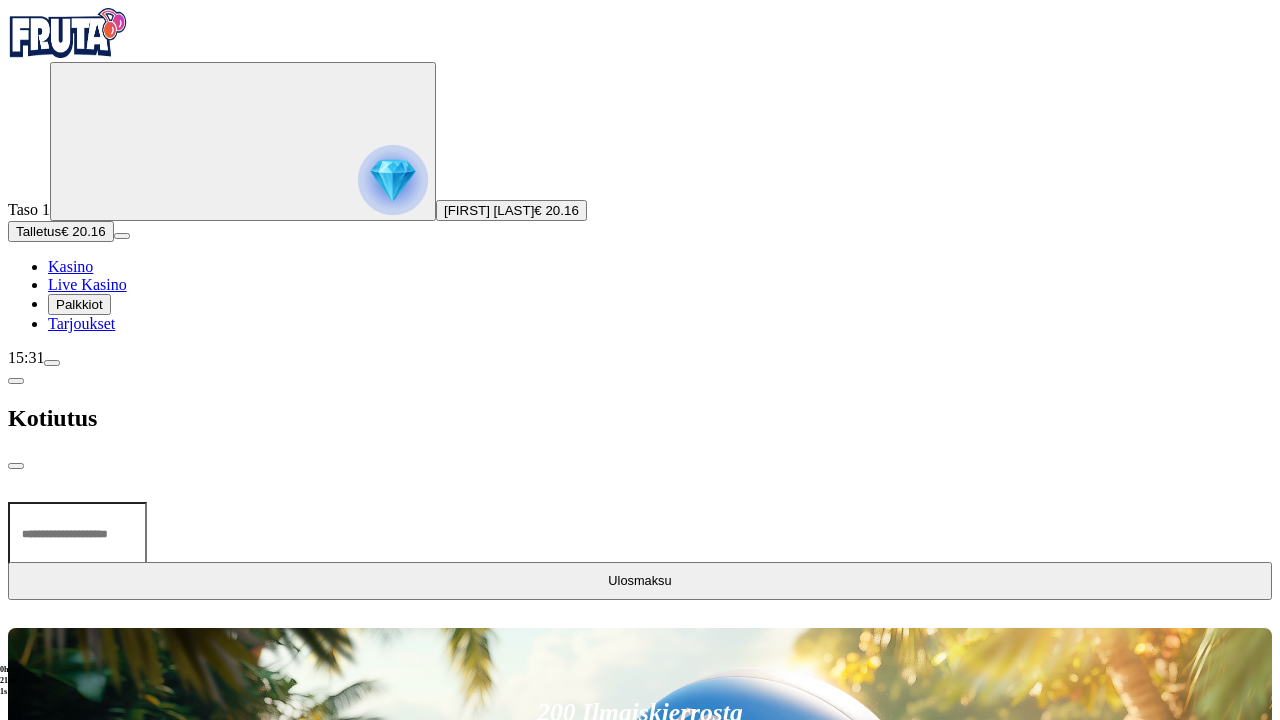 type on "**" 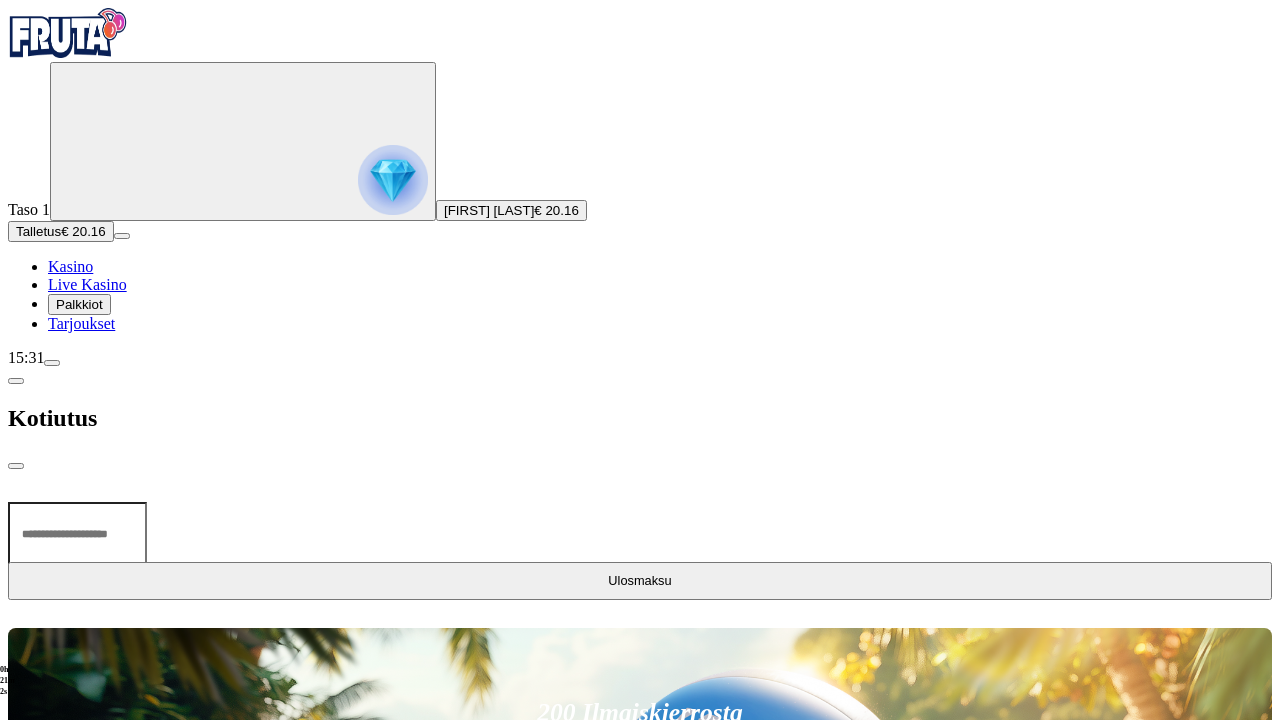 click on "Ulosmaksu" at bounding box center [639, 580] 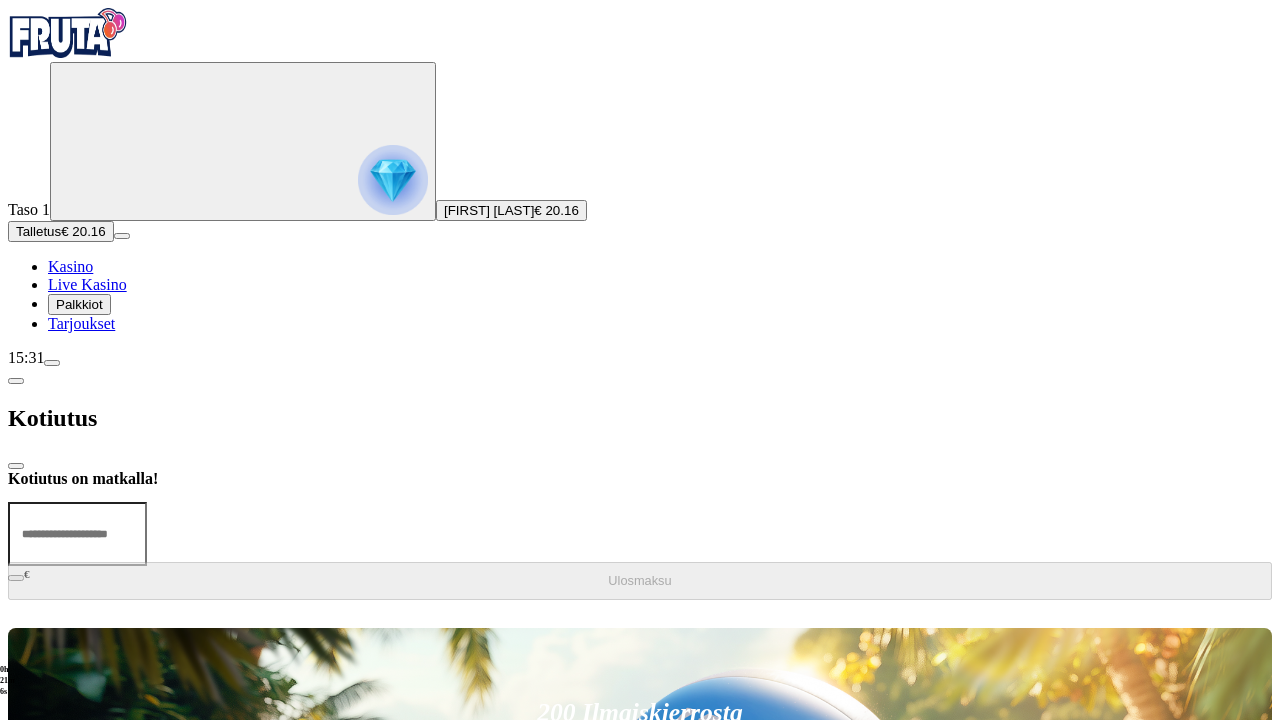 click at bounding box center (16, 466) 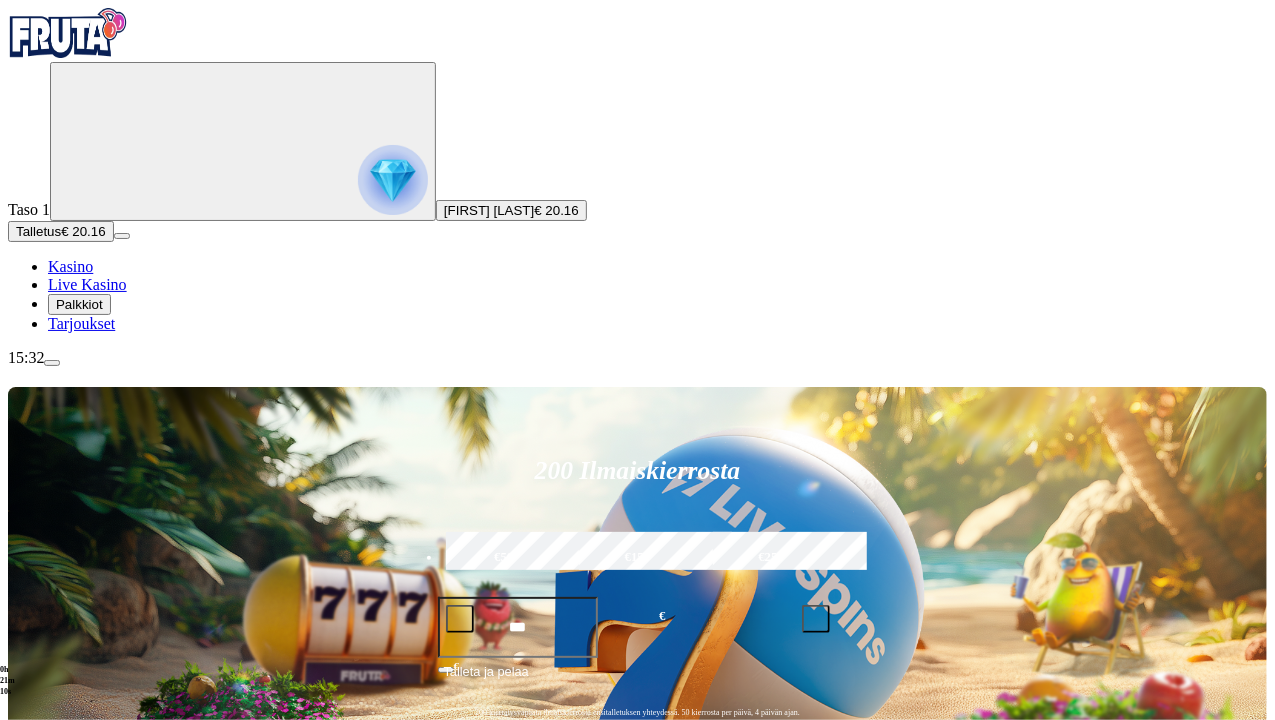 click on "Palkkiot" at bounding box center [79, 304] 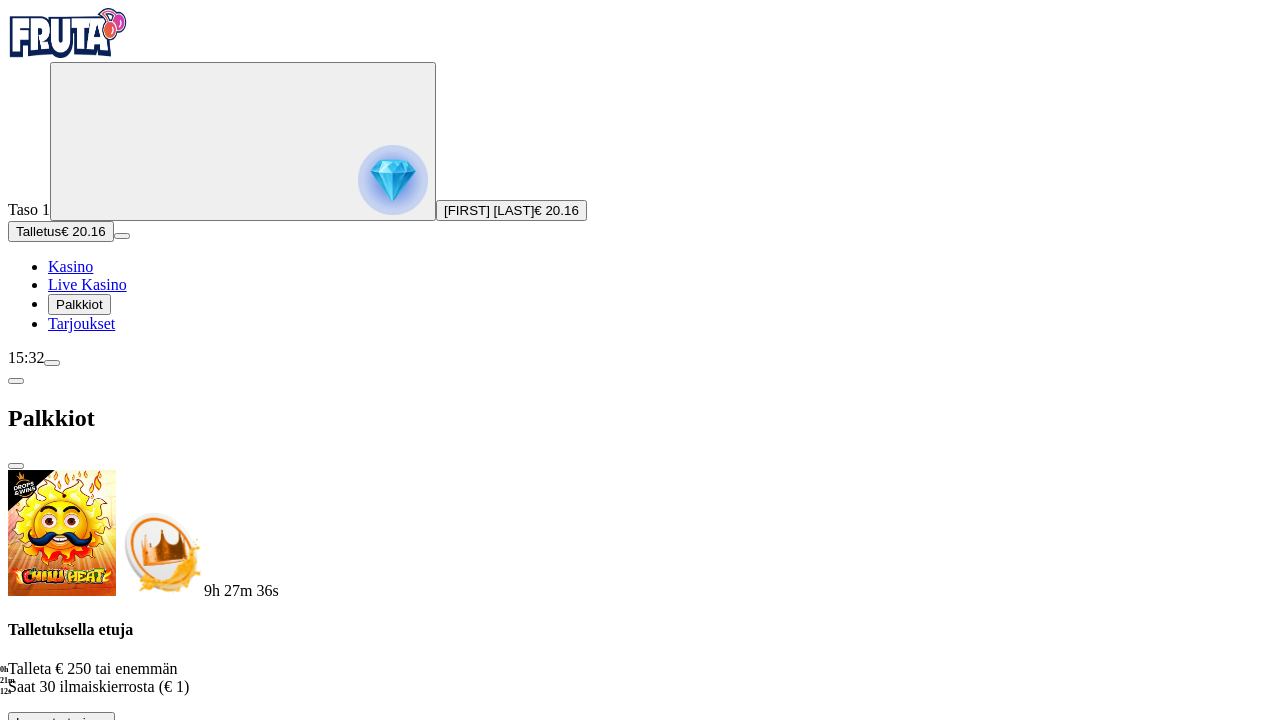 click on "Tarjoukset" at bounding box center (81, 323) 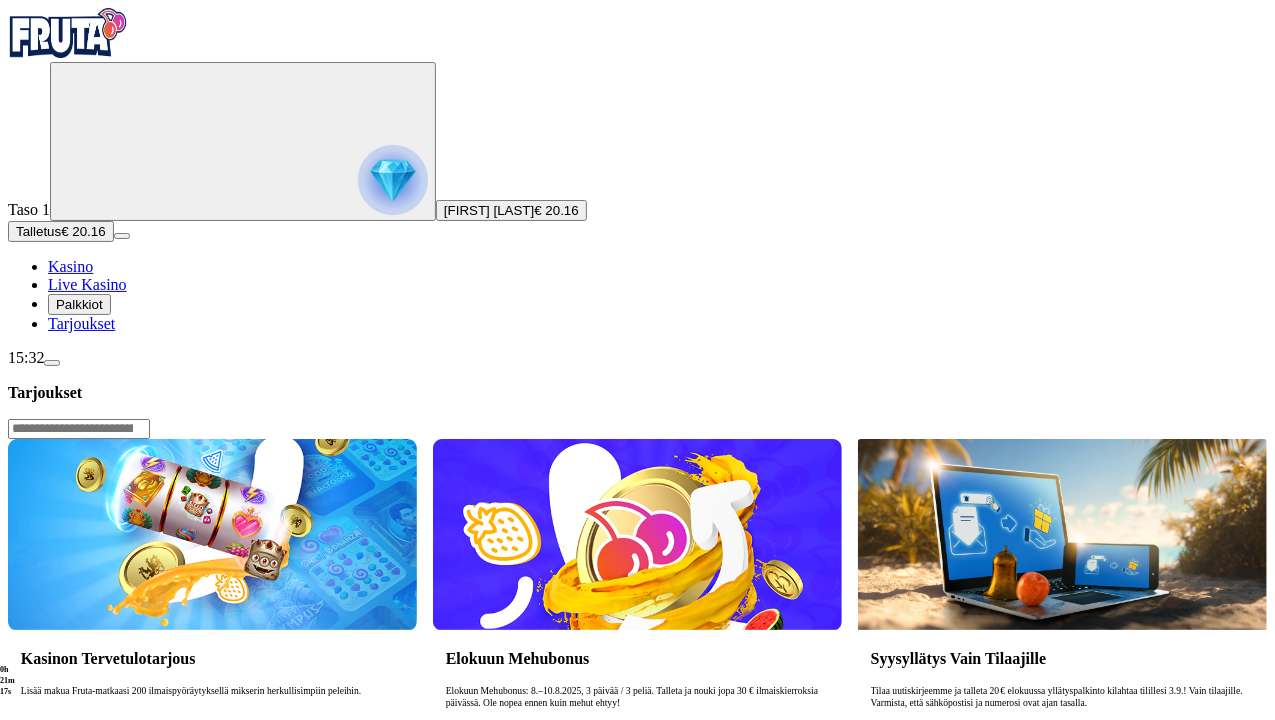 click on "Live Kasino" at bounding box center (87, 284) 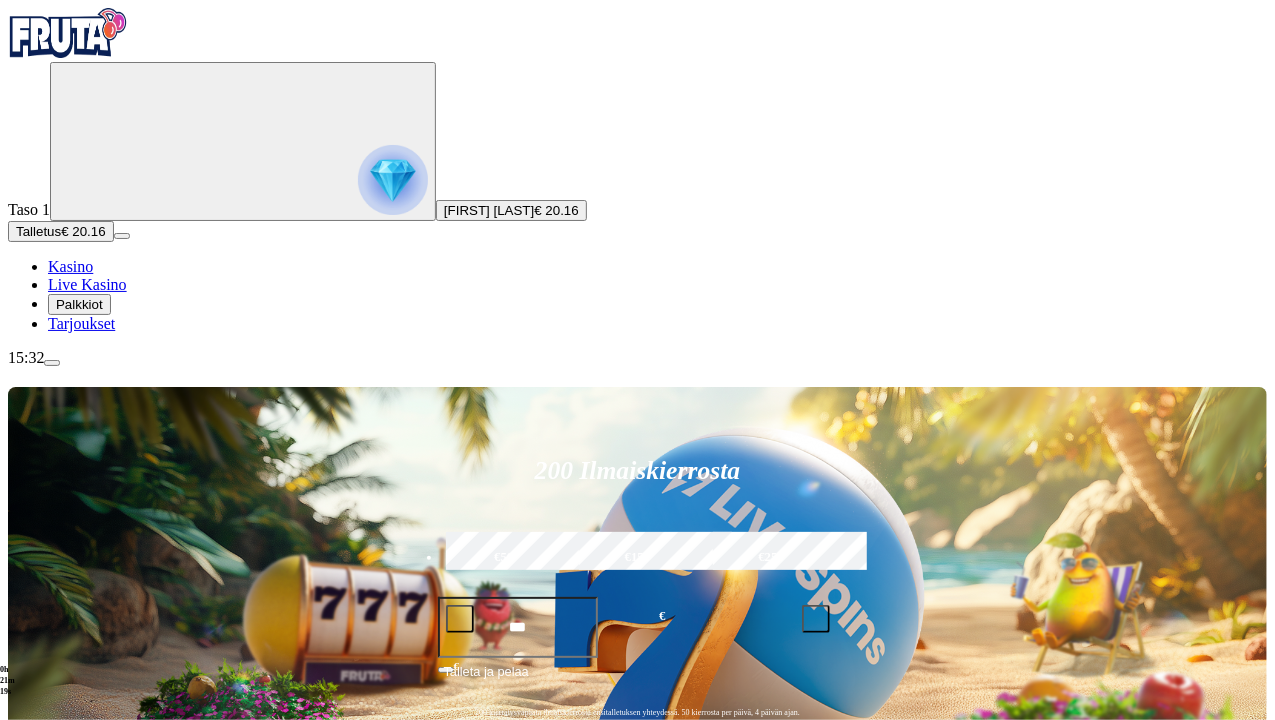 click on "Palkkiot" at bounding box center [79, 304] 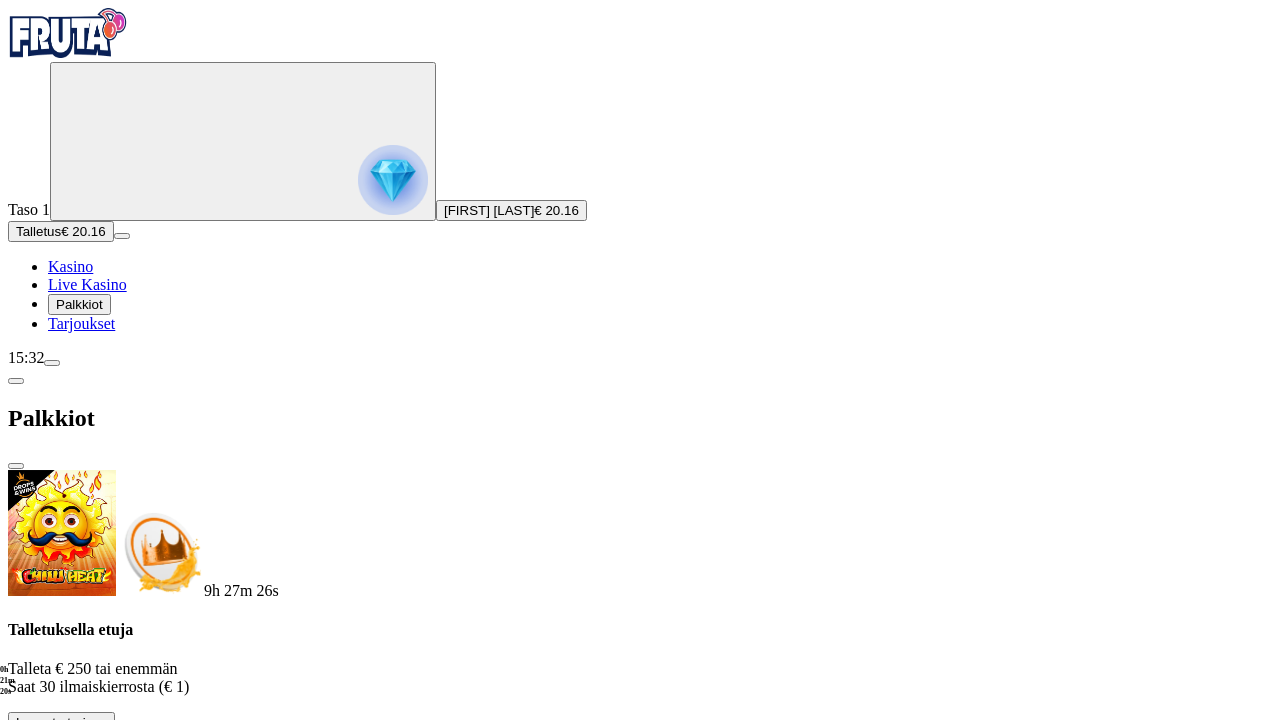 click on "Kasino" at bounding box center (70, 266) 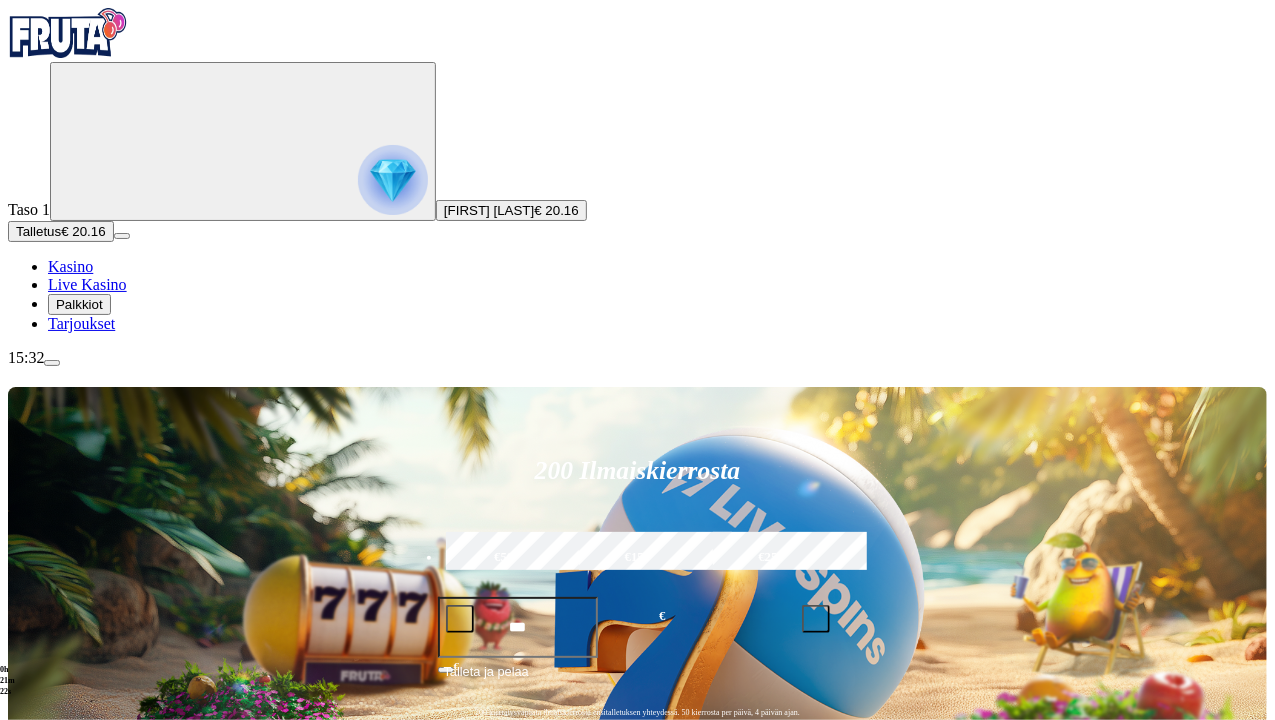 click at bounding box center (52, 363) 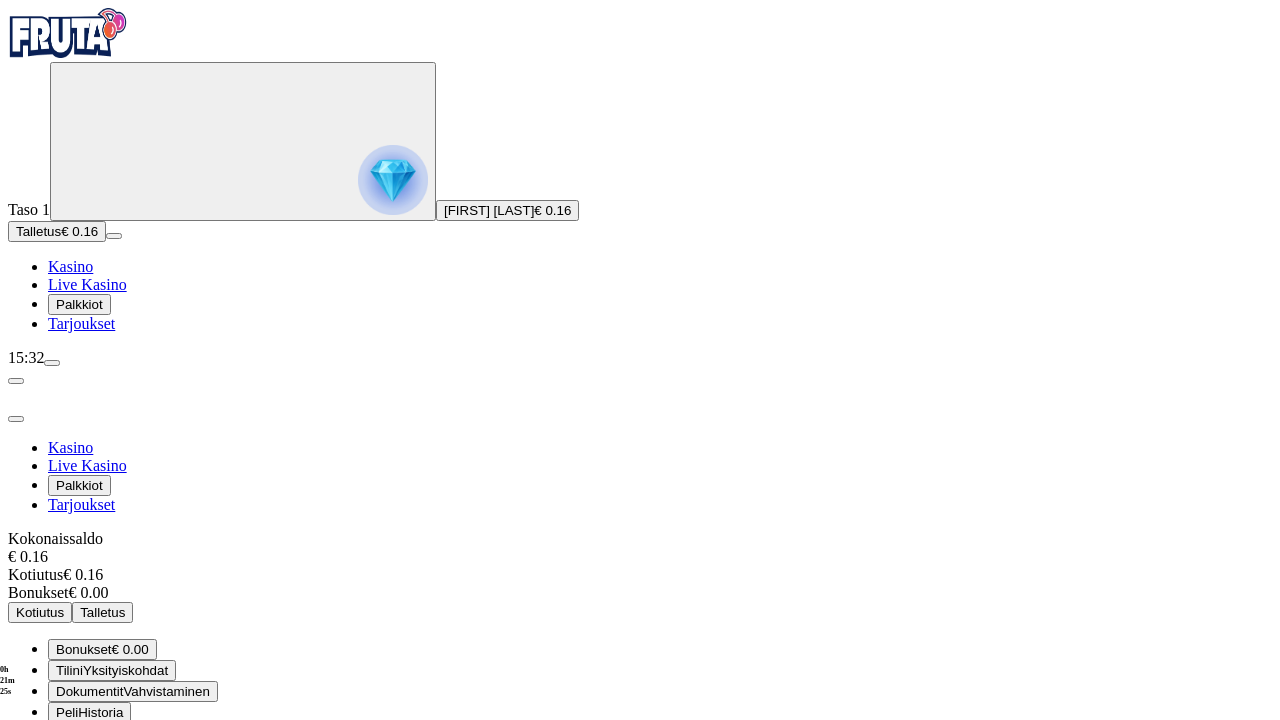 click on "Kasino Live Kasino Palkkiot Tarjoukset" at bounding box center (640, 295) 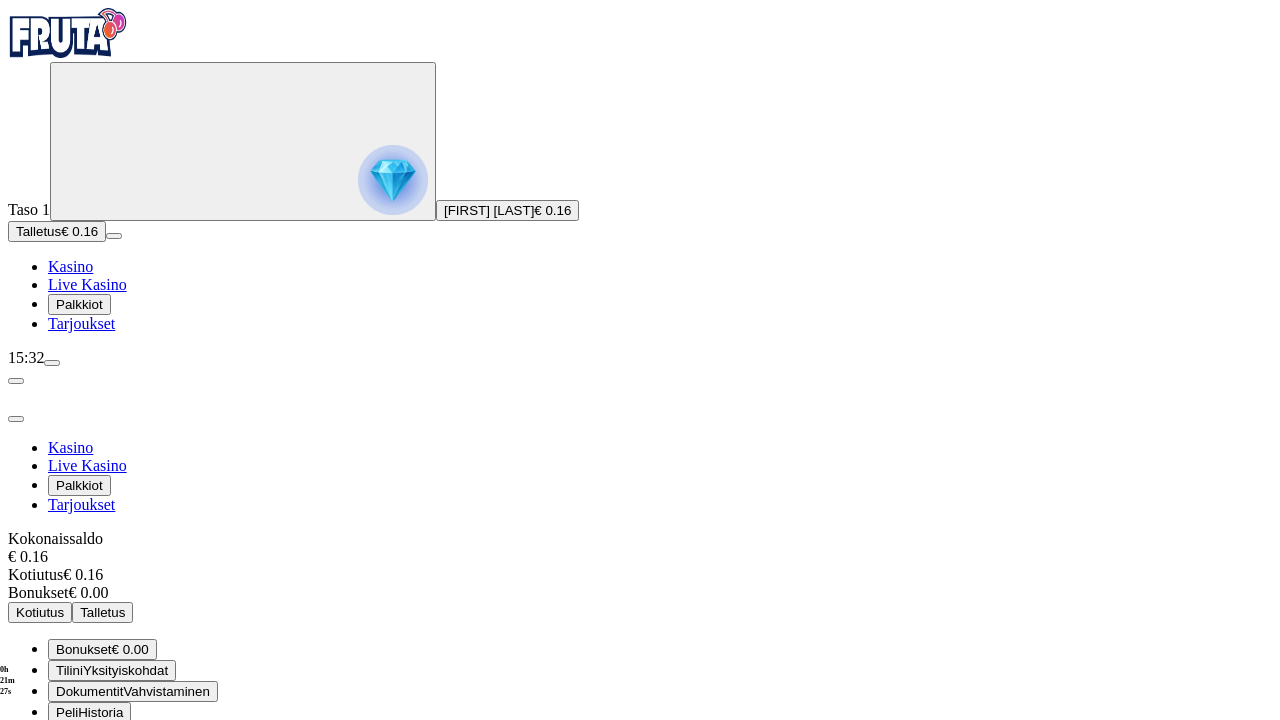 click on "8 AM - 1 AM CET" at bounding box center [169, 817] 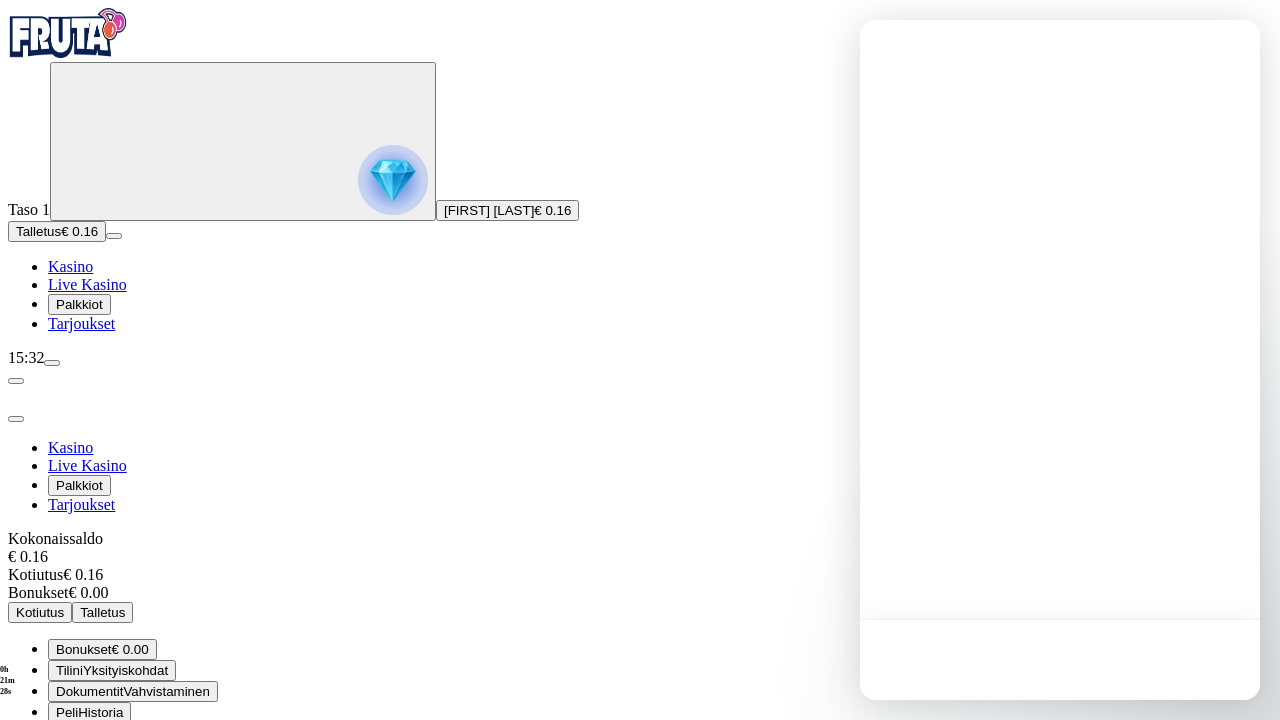 scroll, scrollTop: 0, scrollLeft: 0, axis: both 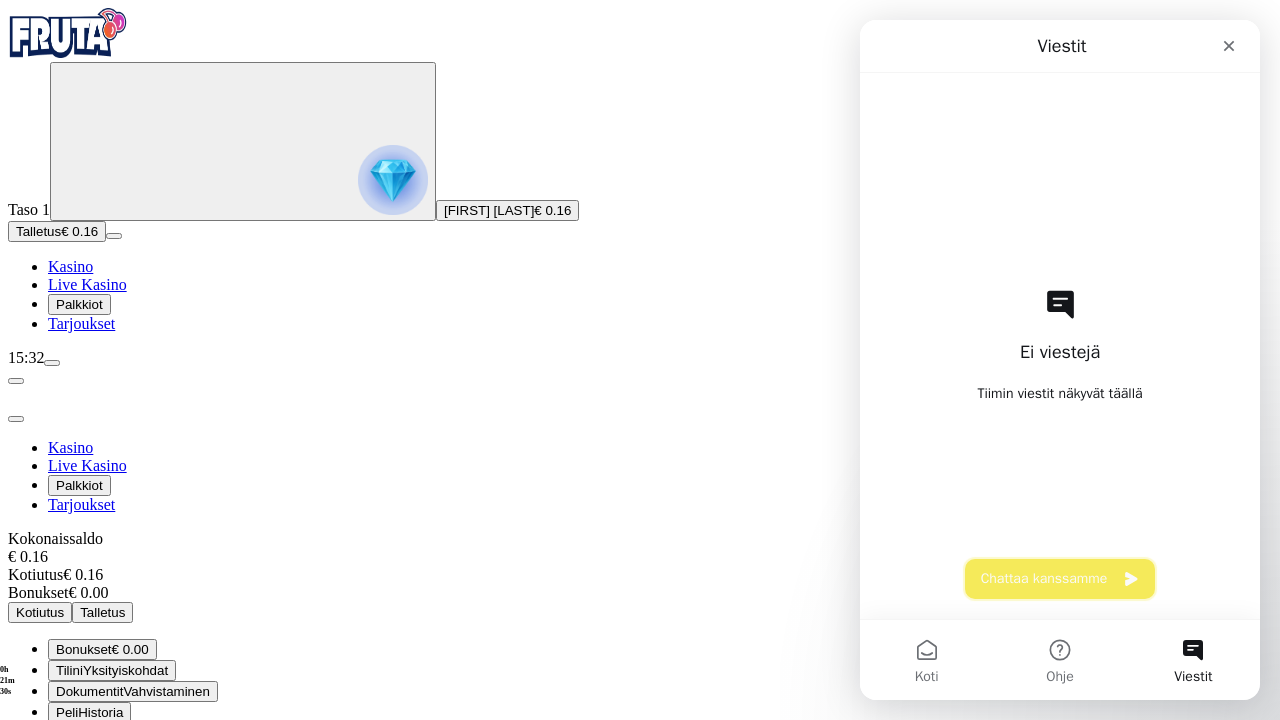 click on "Chattaa kanssamme" at bounding box center (1060, 579) 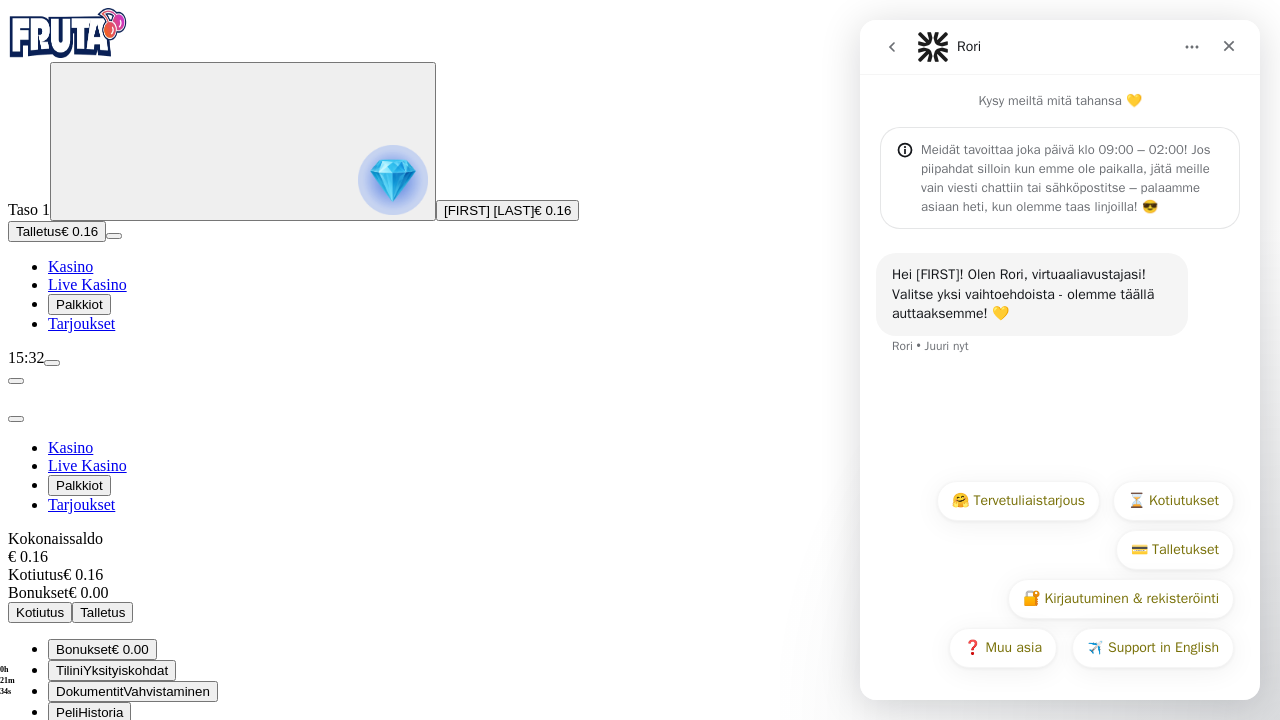 click on "🤗 Tervetuliaistarjous" at bounding box center (1018, 501) 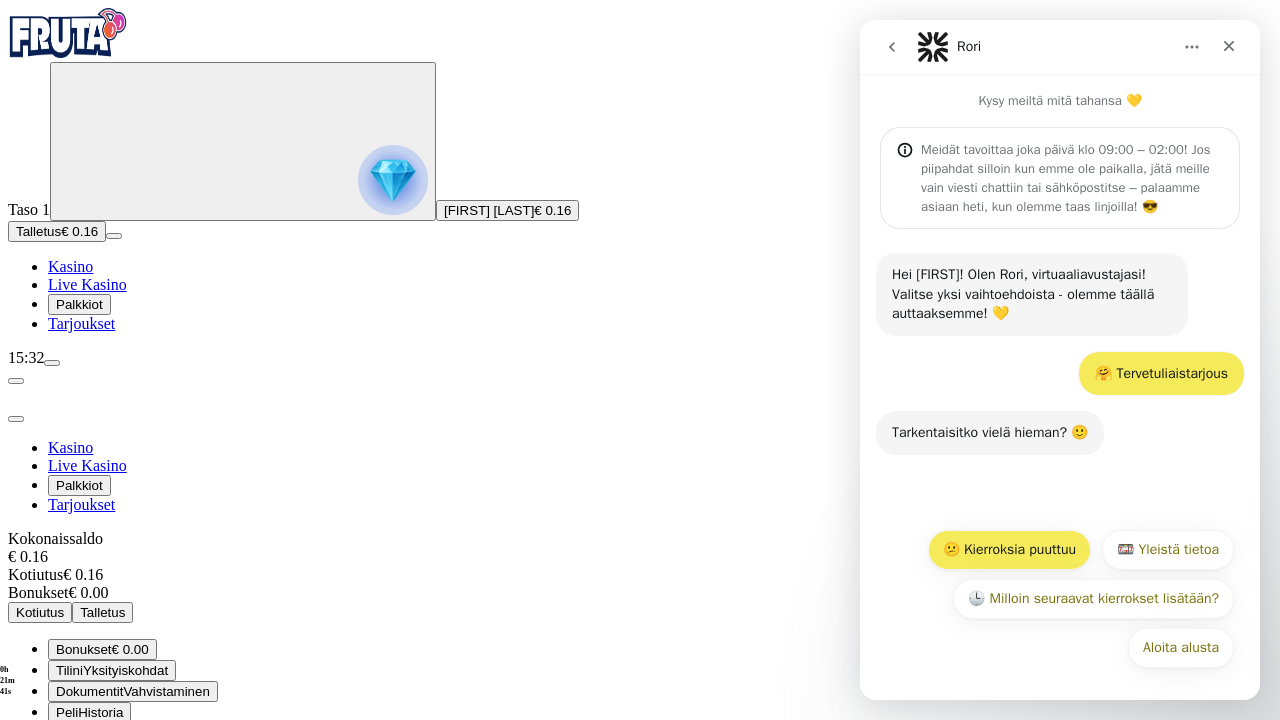 click on "😕 Kierroksia puuttuu" at bounding box center (1009, 550) 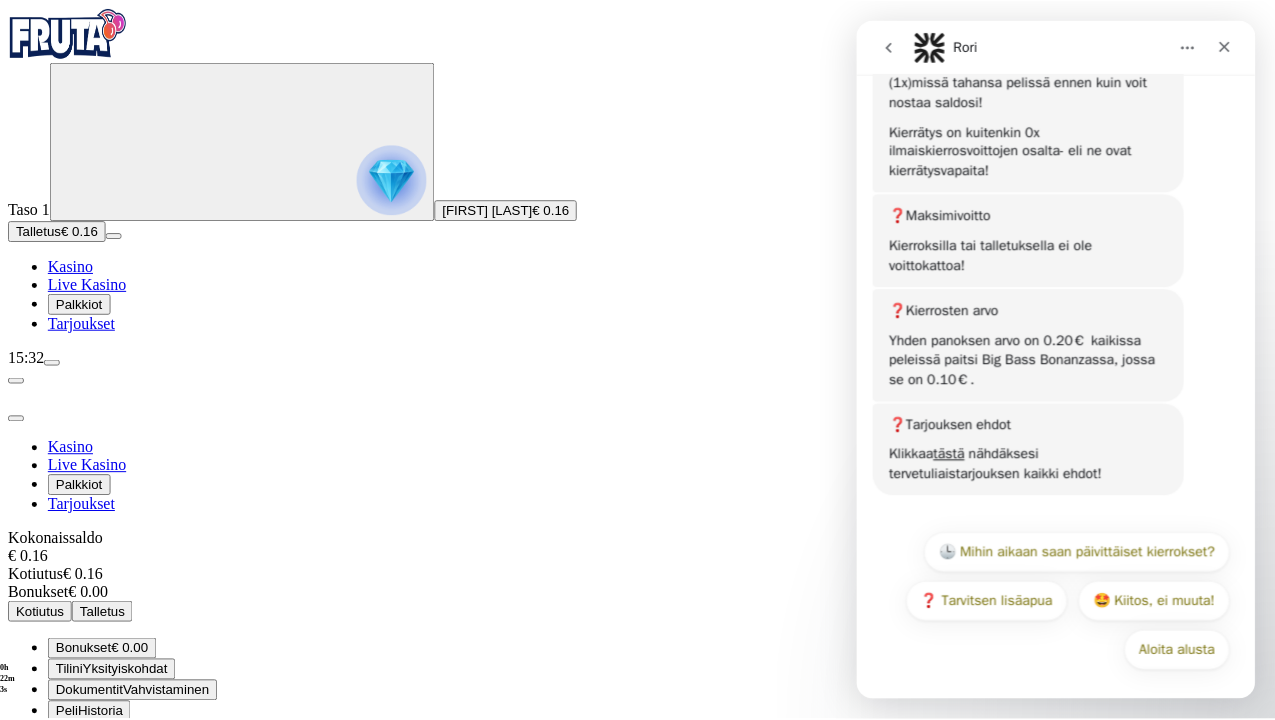 scroll, scrollTop: 1058, scrollLeft: 0, axis: vertical 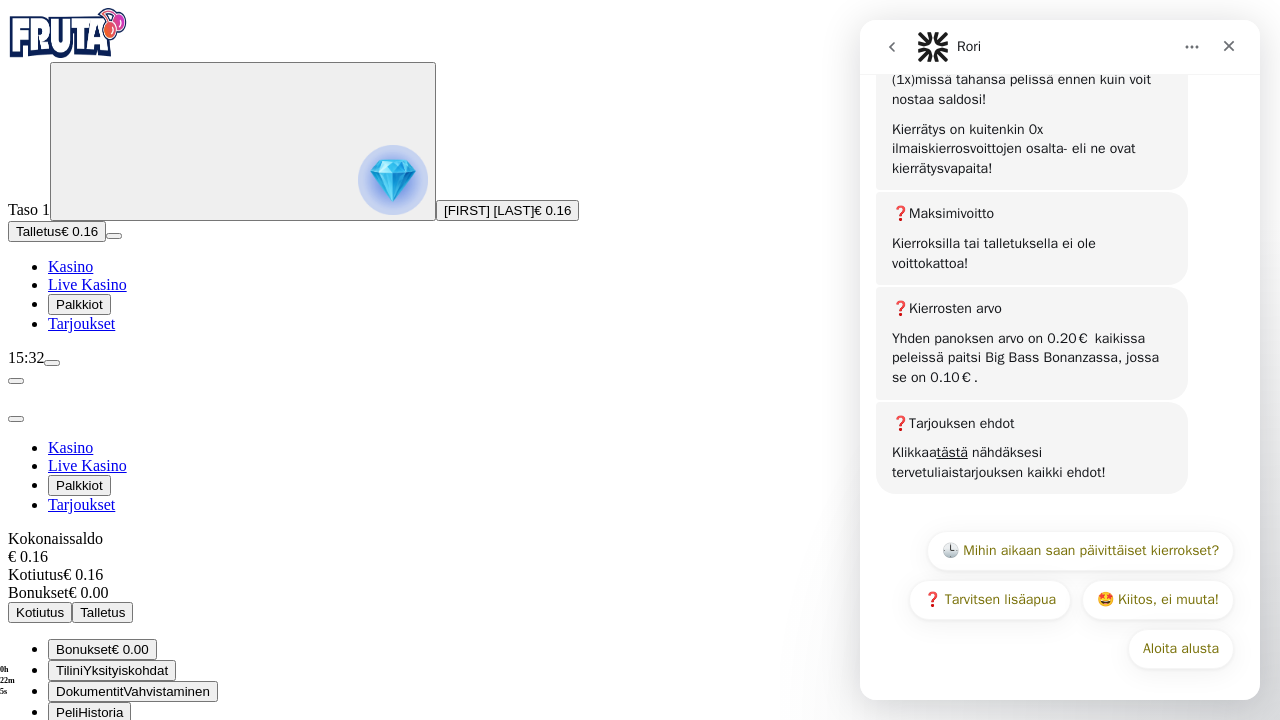 click at bounding box center (640, 865) 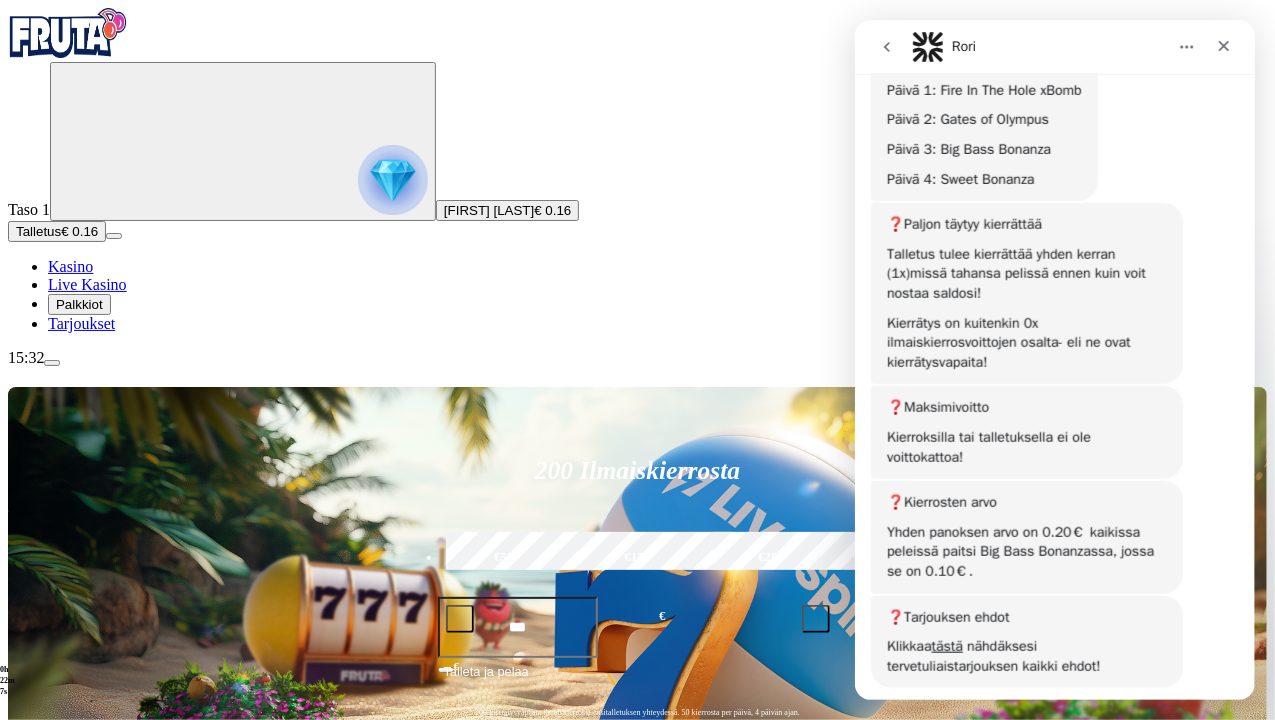 scroll, scrollTop: 1058, scrollLeft: 0, axis: vertical 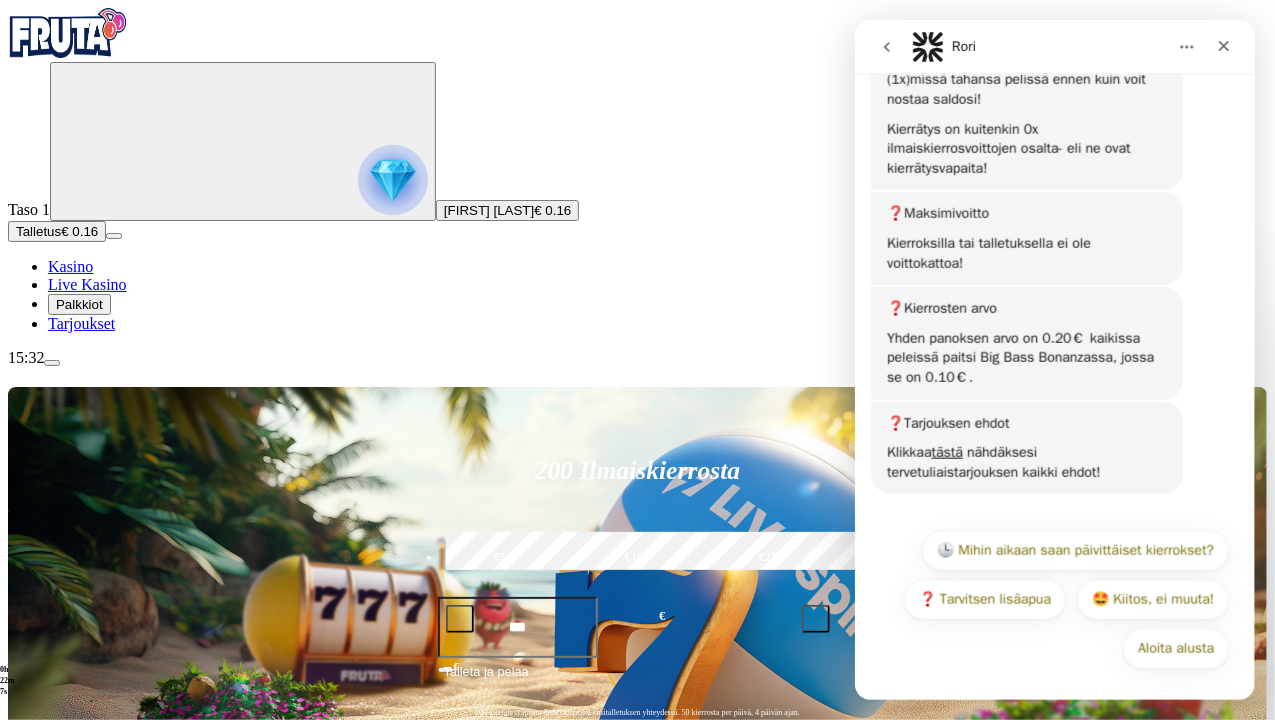click on "200 Ilmaiskierrosta €50 €150 €250 *** € € Talleta ja pelaa 200 kierrätysvapaata ilmaiskierrosta ensitalletuksen yhteydessä. 50 kierrosta per päivä, 4 päivän ajan. Suositut Kolikkopelit Live Kasino Jackpotit Pöytäpelit Kaikki pelit Viimeksi pelattu Pelaa nyt Fire In The Hole xBomb Pelaa nyt Rad Maxx Suosituinta alueellasi Näytä kaikki Pelaa nyt Gates of Olympus Super Scatter  Pelaa nyt Rad Maxx Pelaa nyt Cherry Pop Pelaa nyt Thor’s Rage Pelaa nyt Wanted Dead or a Wild Pelaa nyt Esqueleto Explosivo 2 Pelaa nyt Barbarossa Pelaa nyt Moon Princess 100 Pelaa nyt Sweet Bonanza Pelaa nyt Le Bandit Pelaa nyt Reactoonz Uusia pelejä Näytä kaikki Pelaa nyt Cash Spree Dragon Pelaa nyt Argonauts Pelaa nyt Bonza Bucks Hold and Win Extreme 10,000 Pelaa nyt Rainbow Princess Pelaa nyt Spinorama Pelaa nyt Lady of Fortune Destiny Spins  Pelaa nyt Hellfire Highway Gold Blitz Pelaa nyt Adventure Mummy Pelaa nyt Seamen Pelaa nyt Conquer Babylon Pelaa nyt Pirate Bonanza 2 Pelintuottajat Näytä kaikki Ehdot" at bounding box center (637, 7870) 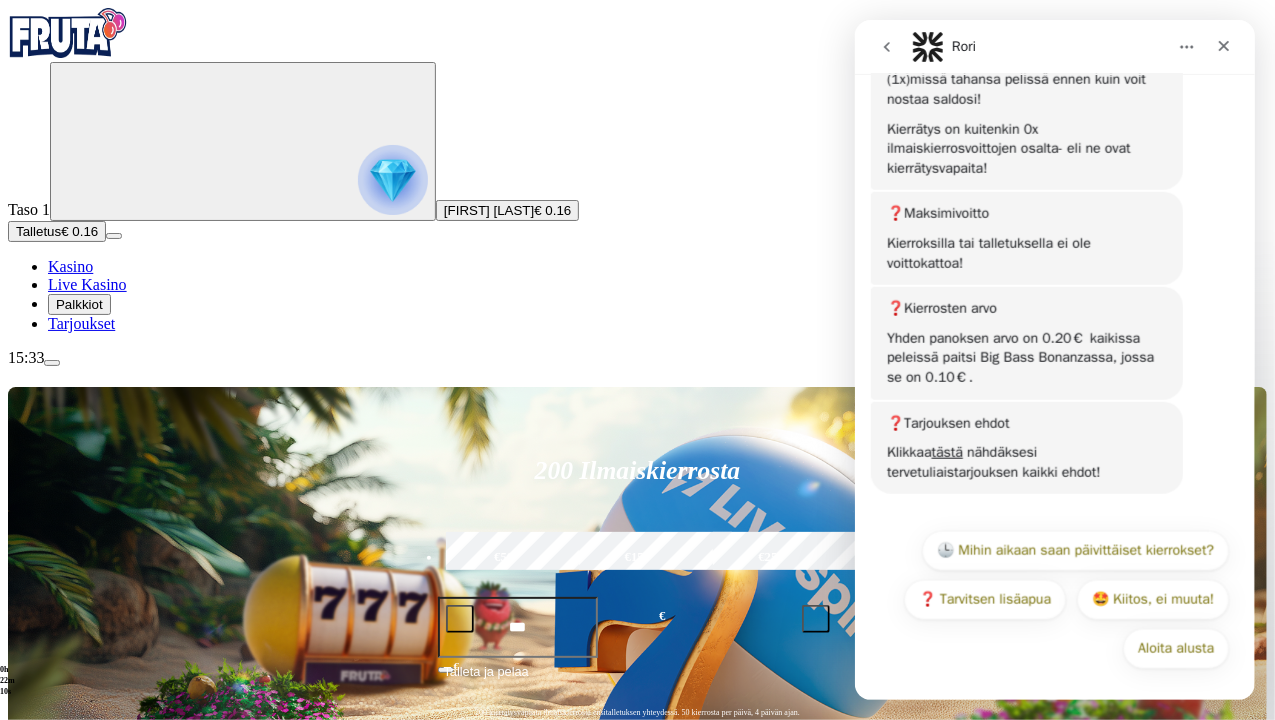 click on "Pelaa nyt" at bounding box center (77, 1116) 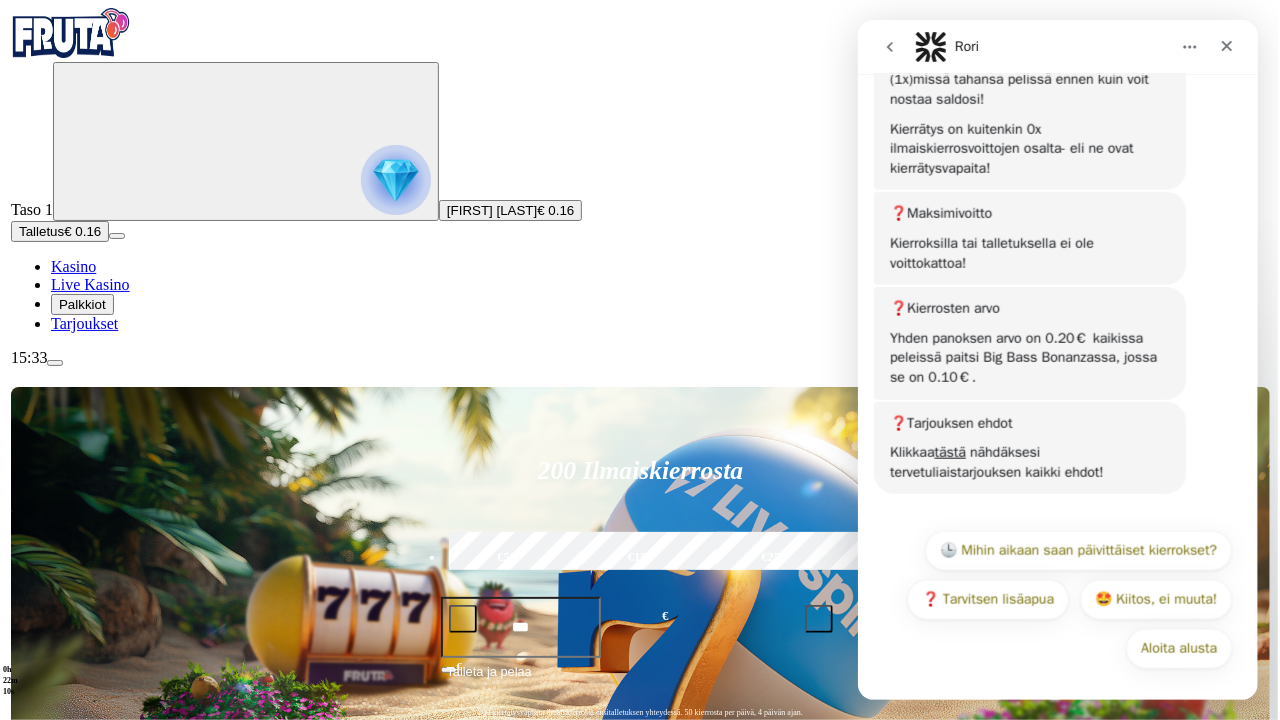 scroll, scrollTop: 0, scrollLeft: 0, axis: both 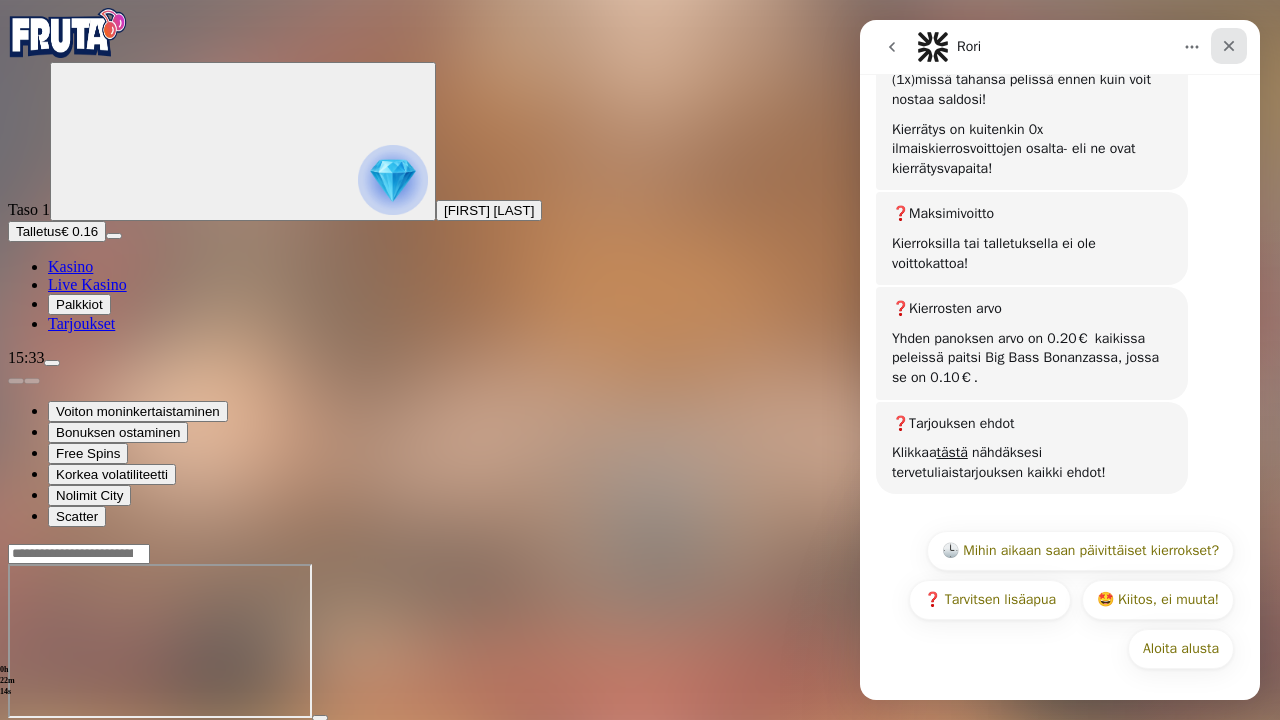 click 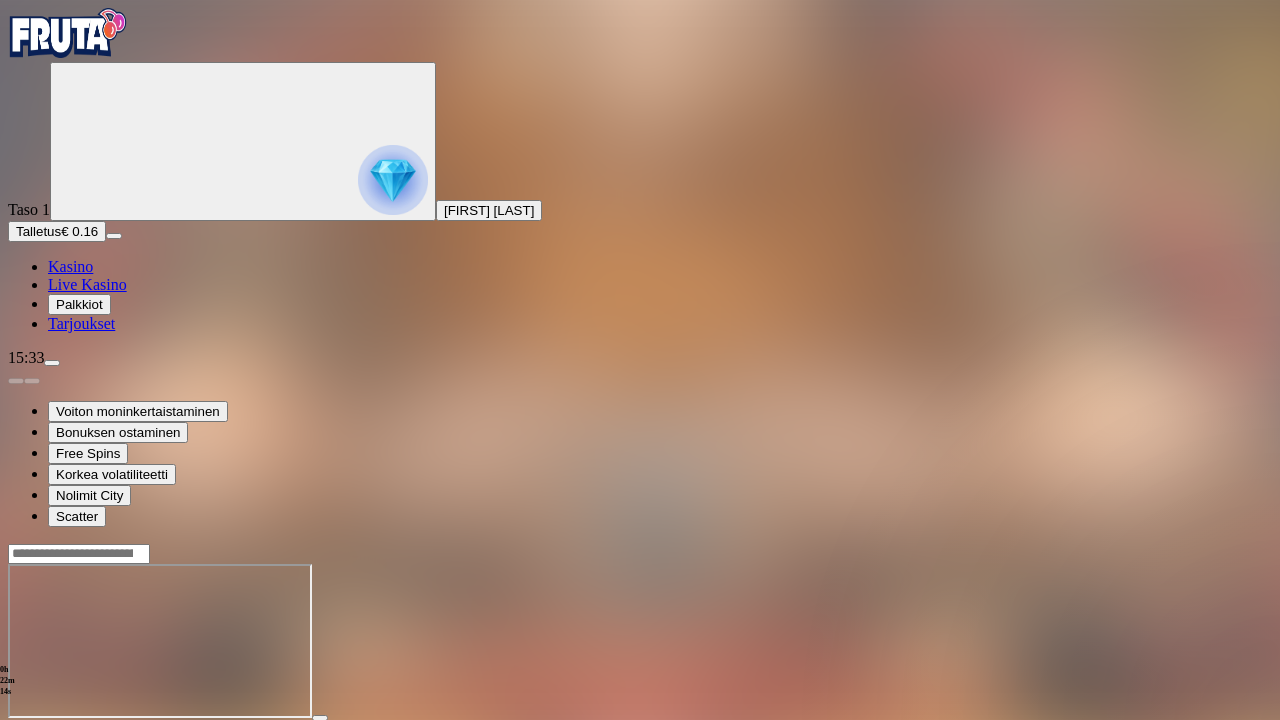 scroll, scrollTop: 0, scrollLeft: 0, axis: both 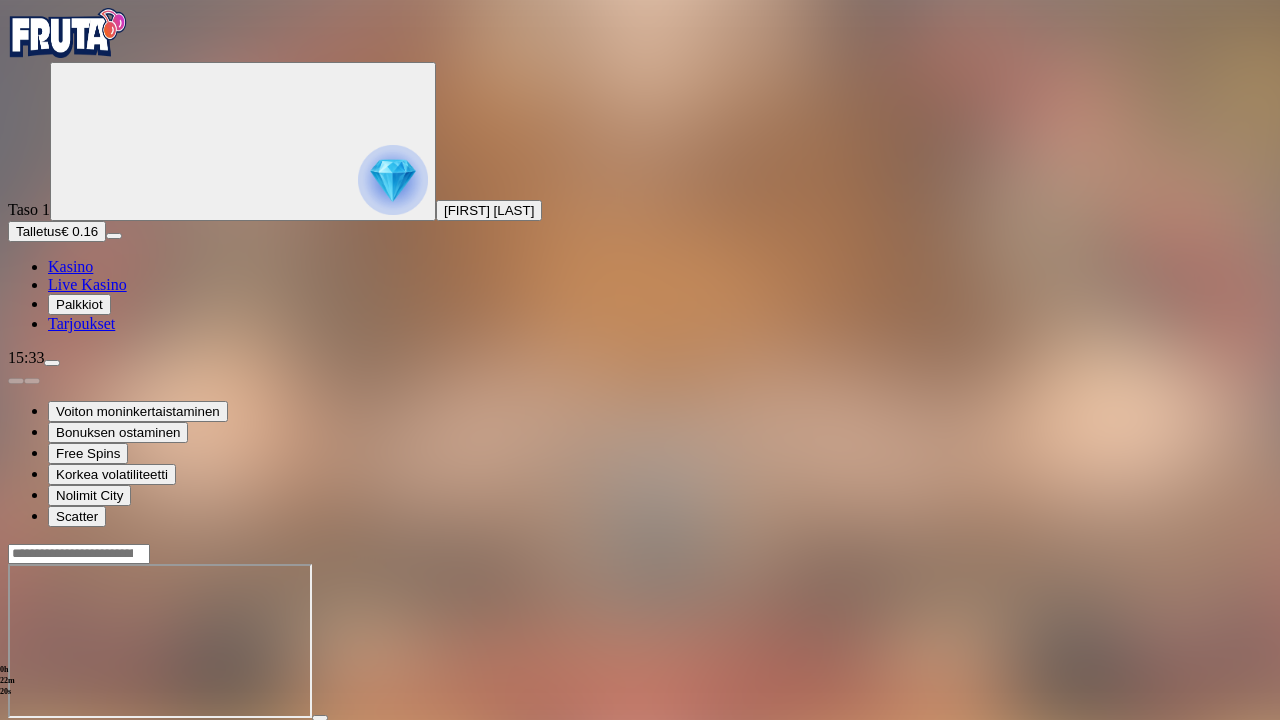 click at bounding box center (16, 736) 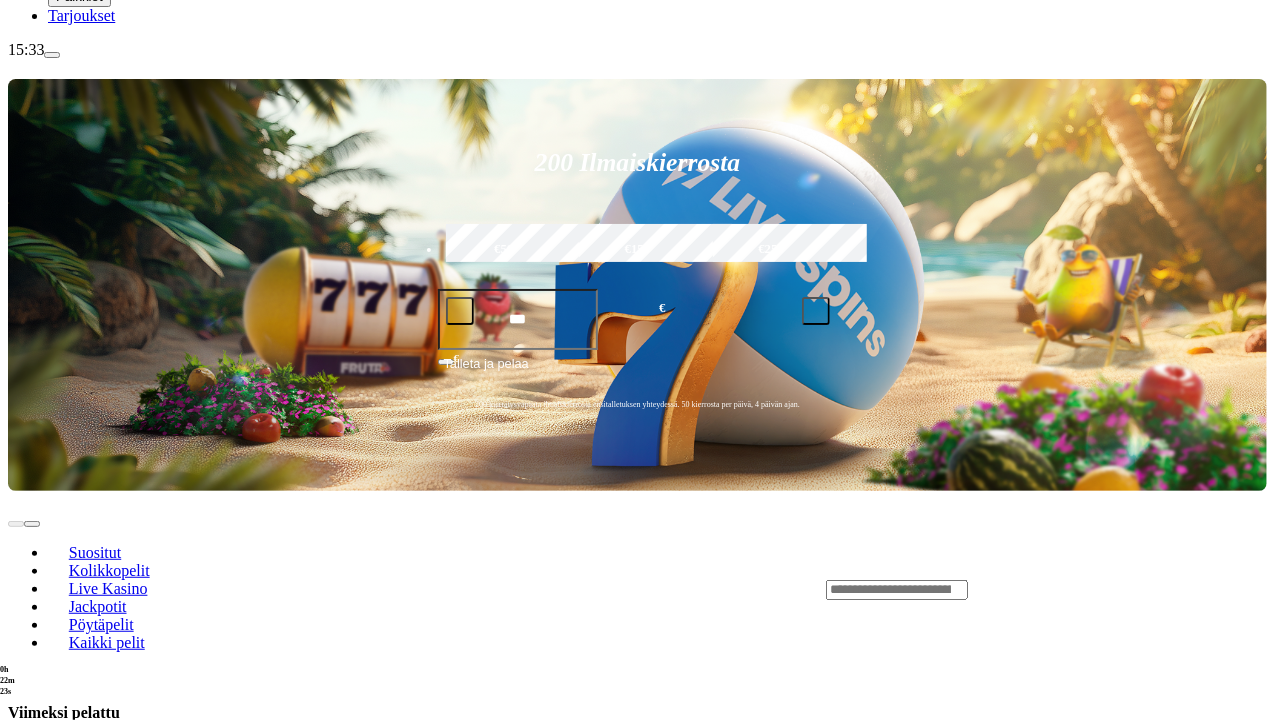 scroll, scrollTop: 309, scrollLeft: 0, axis: vertical 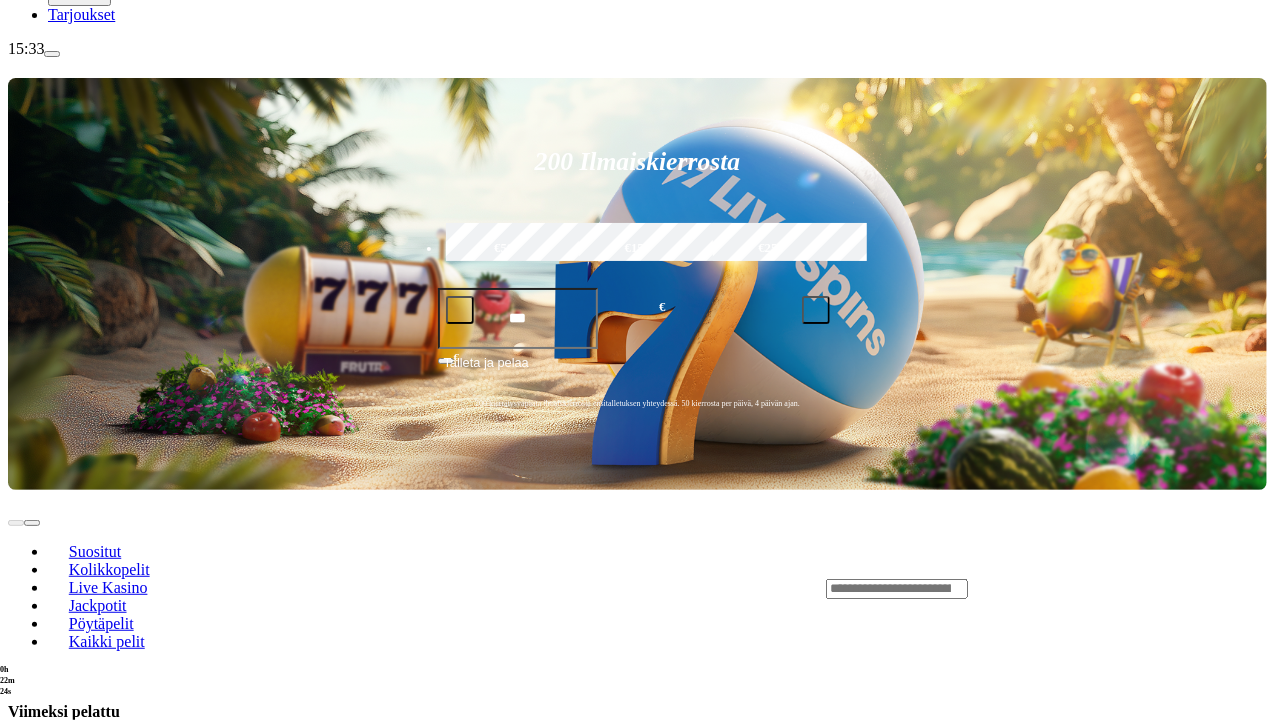 click on "Pelaa nyt" at bounding box center (77, 1295) 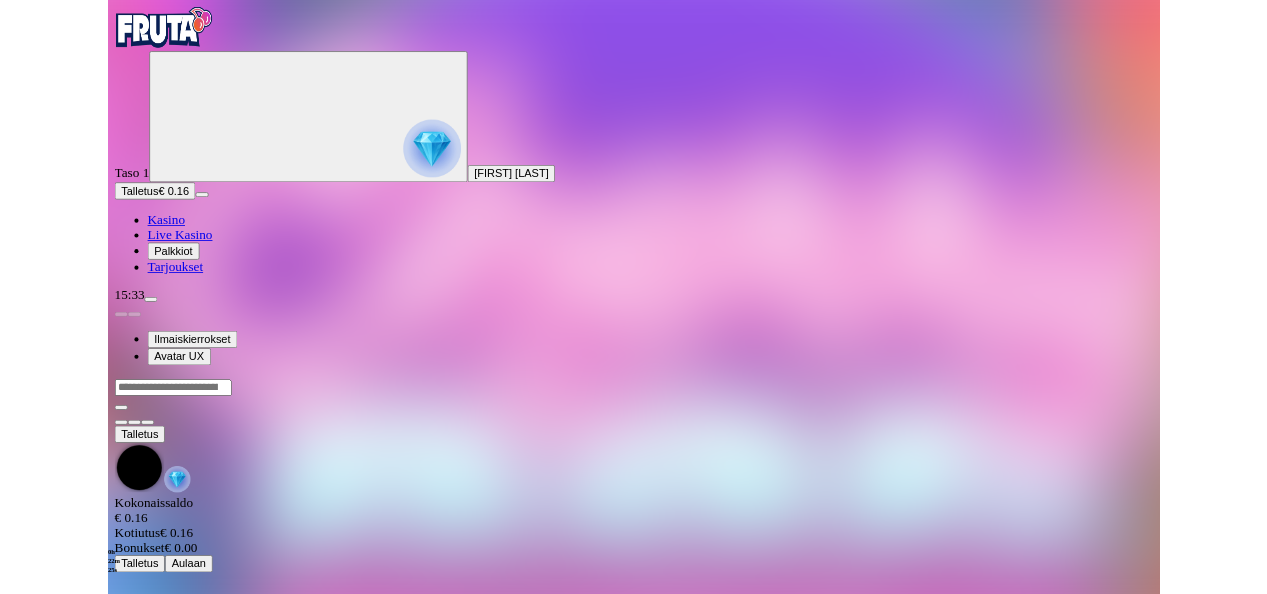 scroll, scrollTop: 0, scrollLeft: 0, axis: both 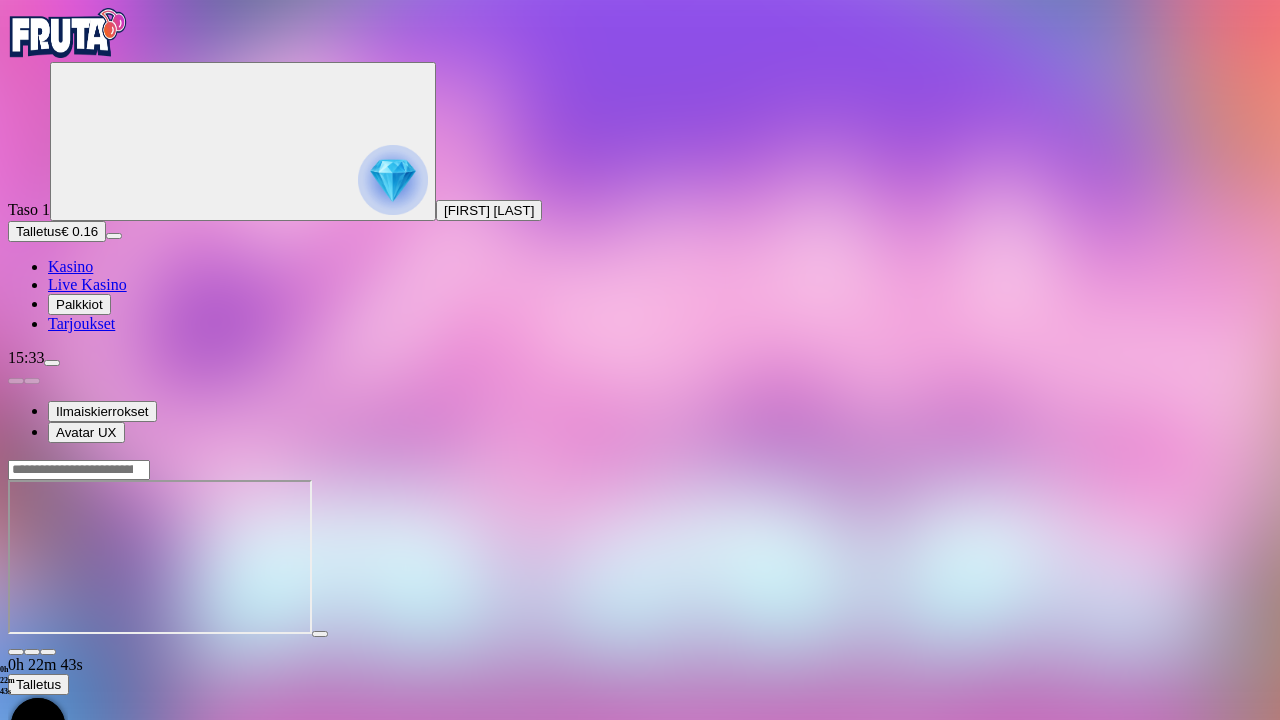 click at bounding box center (16, 652) 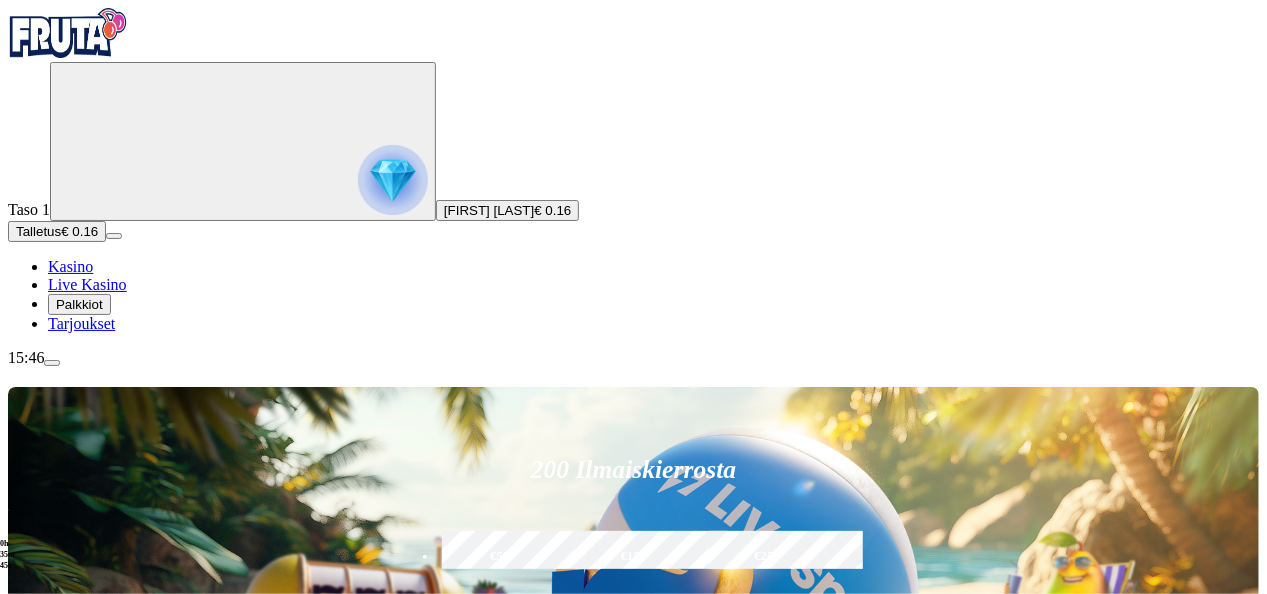 scroll, scrollTop: 878, scrollLeft: 0, axis: vertical 